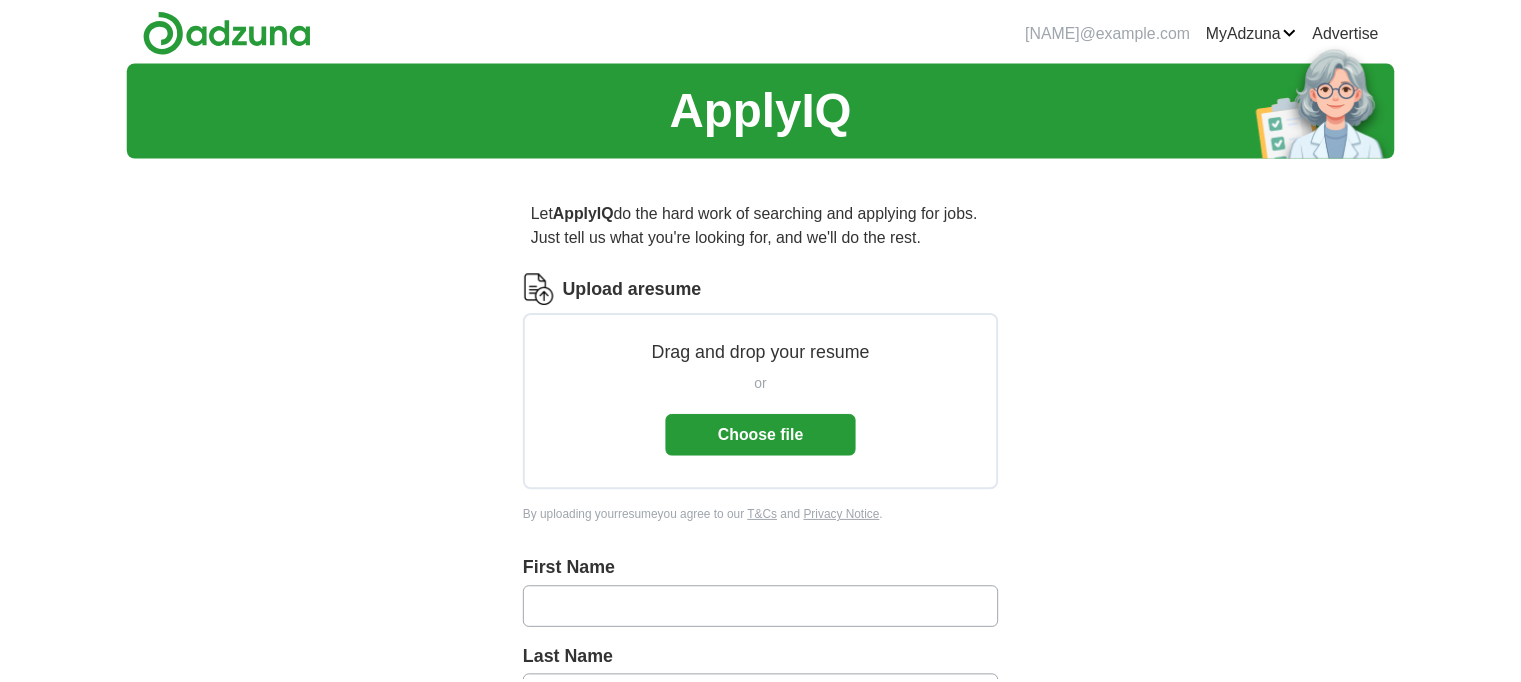 scroll, scrollTop: 0, scrollLeft: 0, axis: both 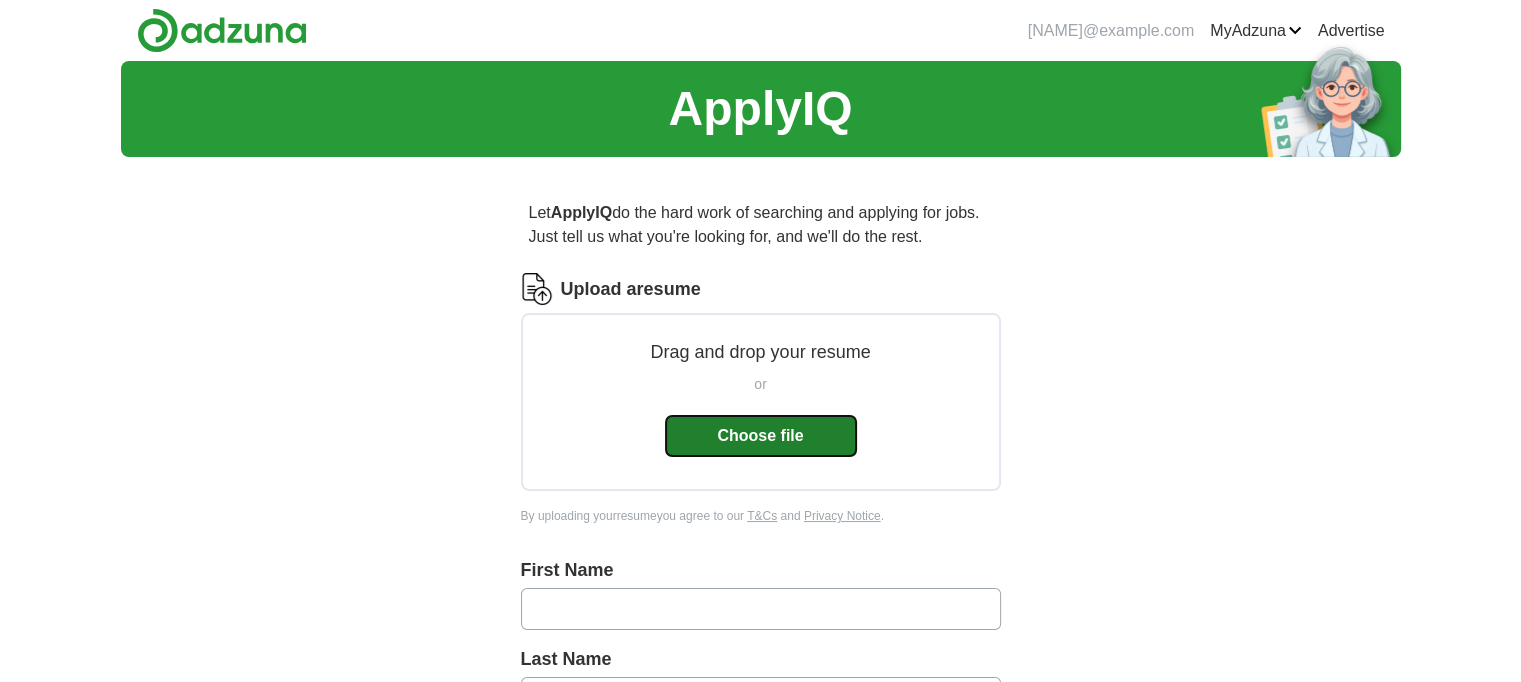click on "Choose file" at bounding box center (761, 436) 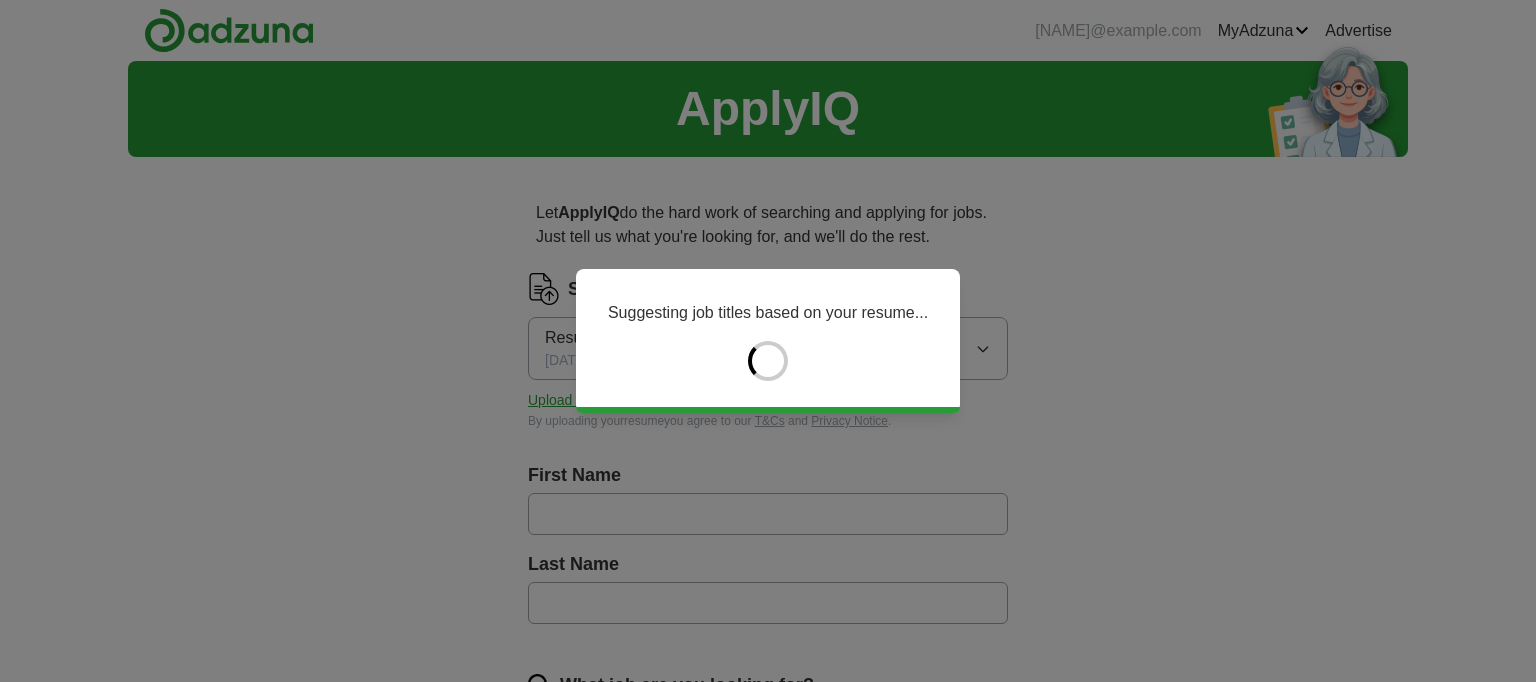 type on "****" 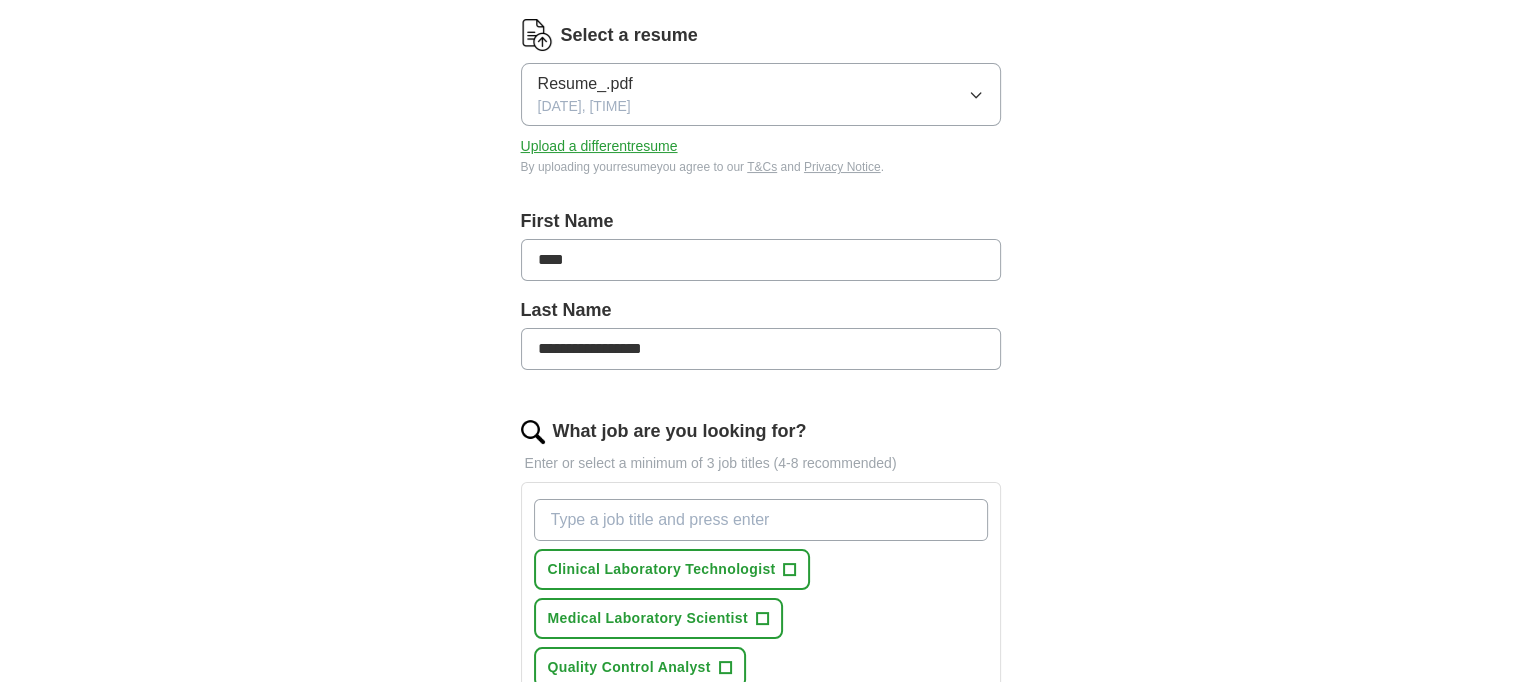 scroll, scrollTop: 300, scrollLeft: 0, axis: vertical 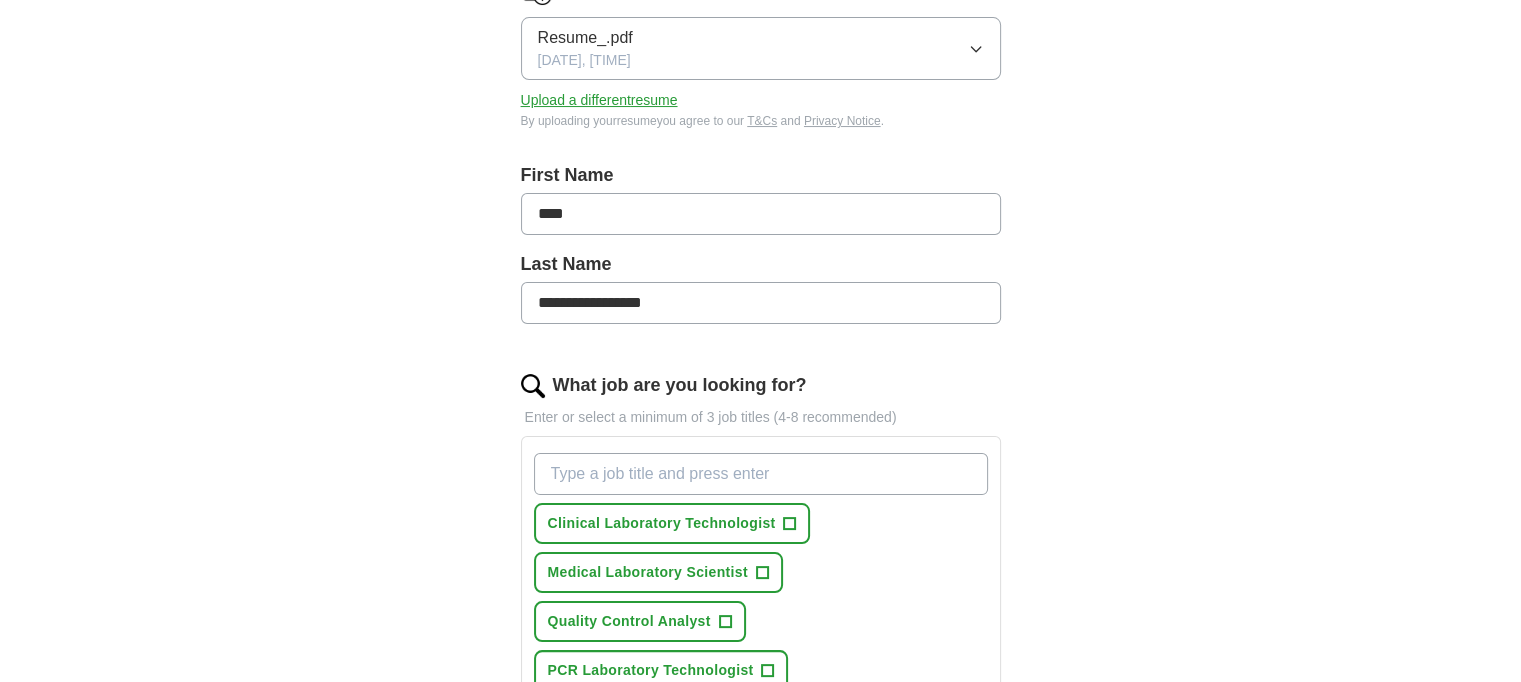click on "****" at bounding box center [761, 214] 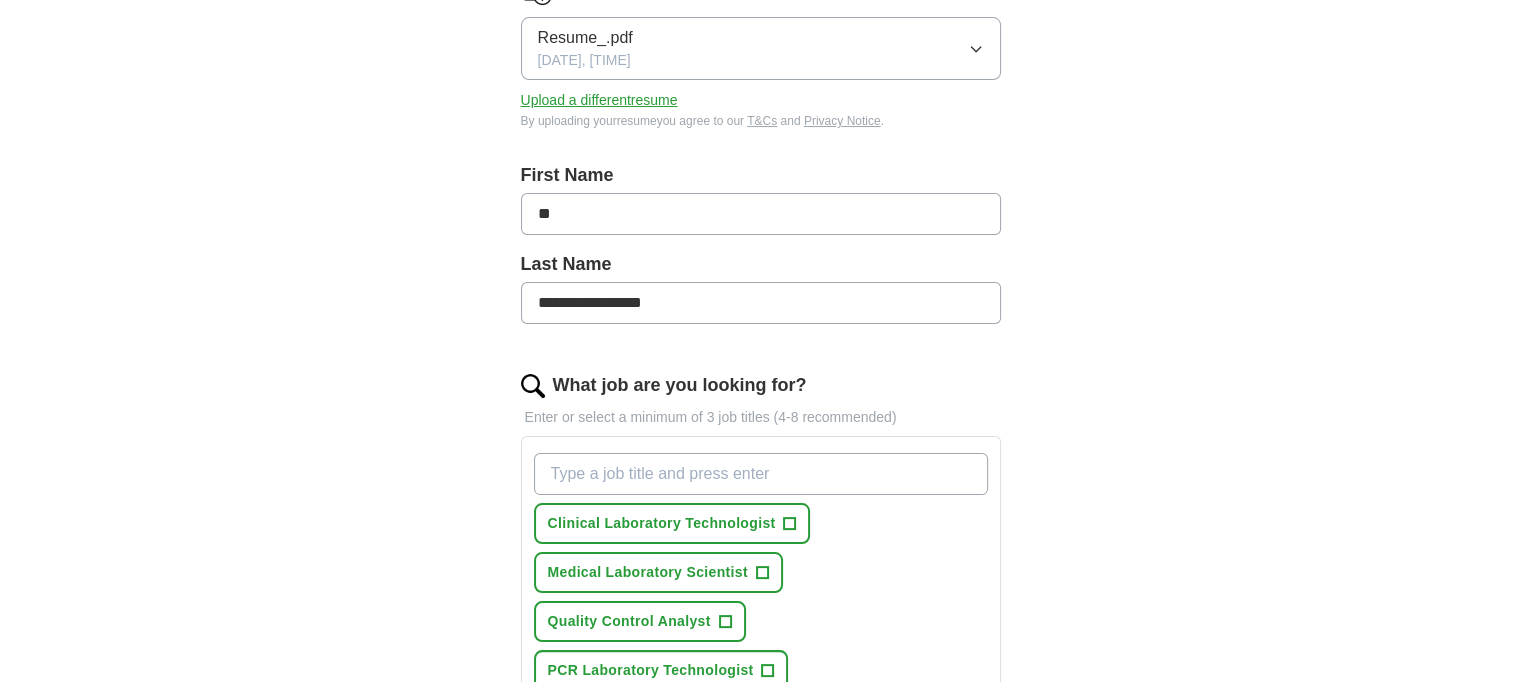 type on "*" 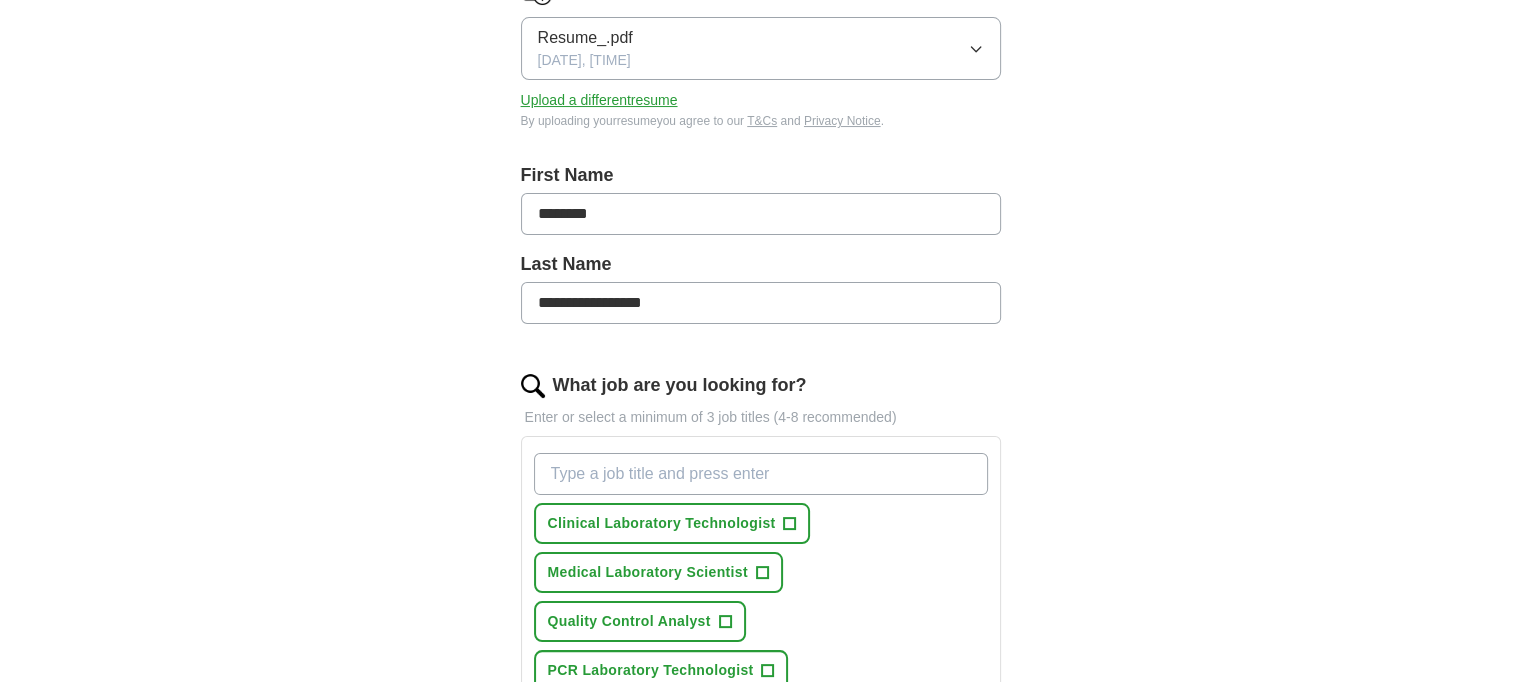 type on "********" 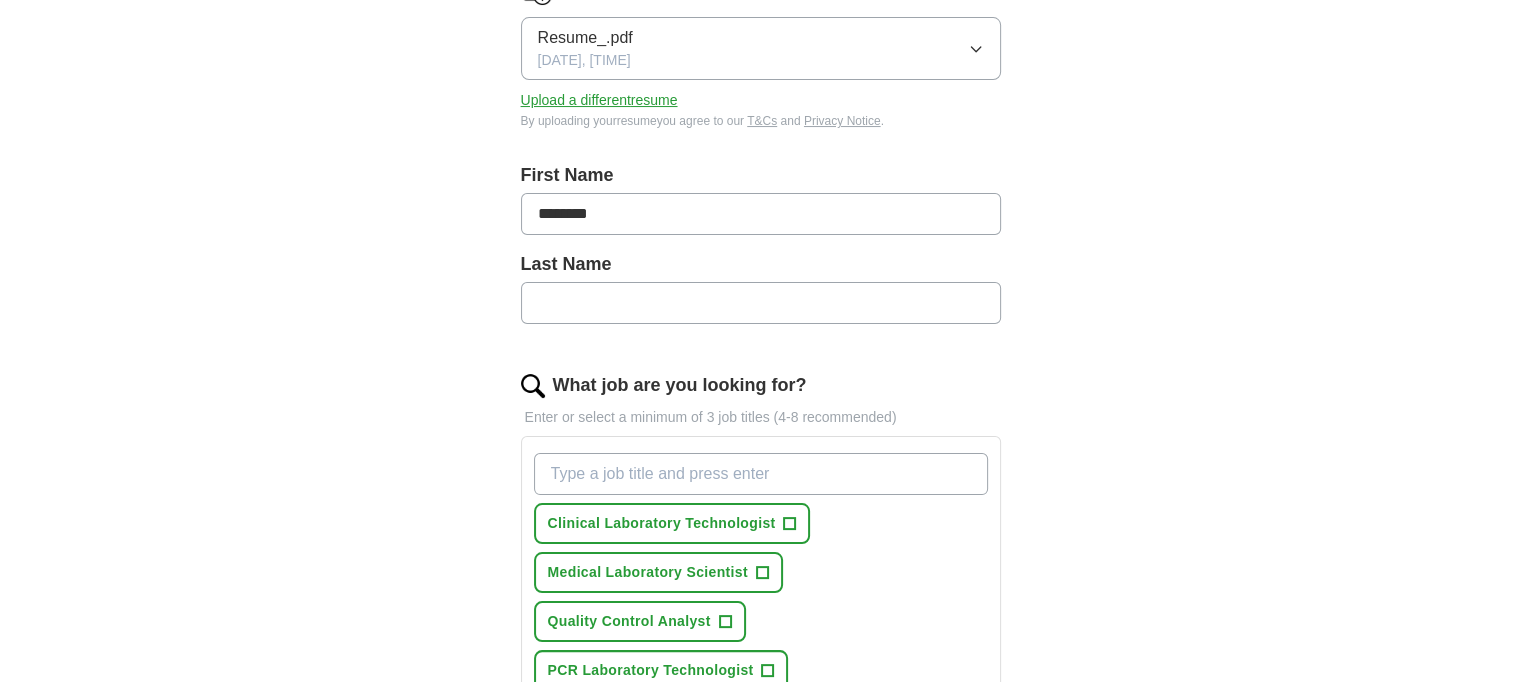 type on "*" 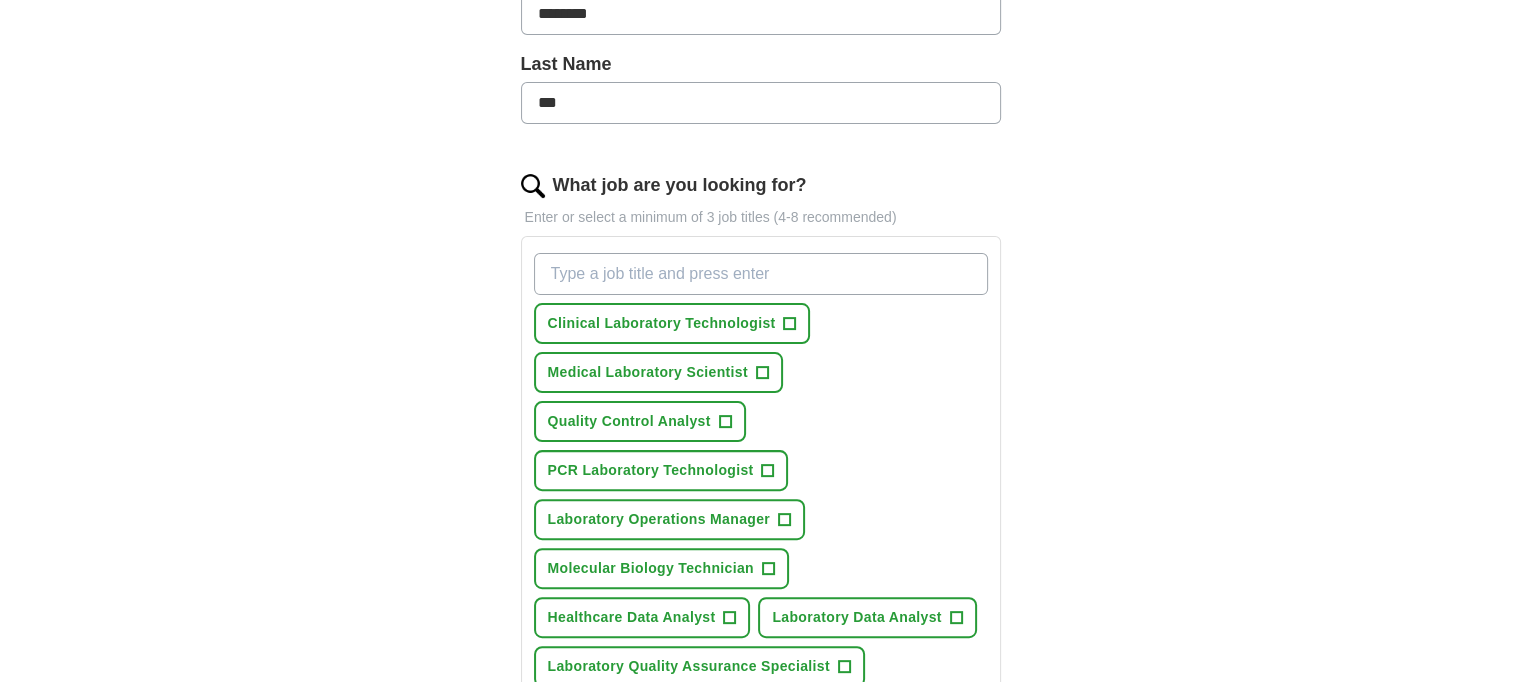 scroll, scrollTop: 600, scrollLeft: 0, axis: vertical 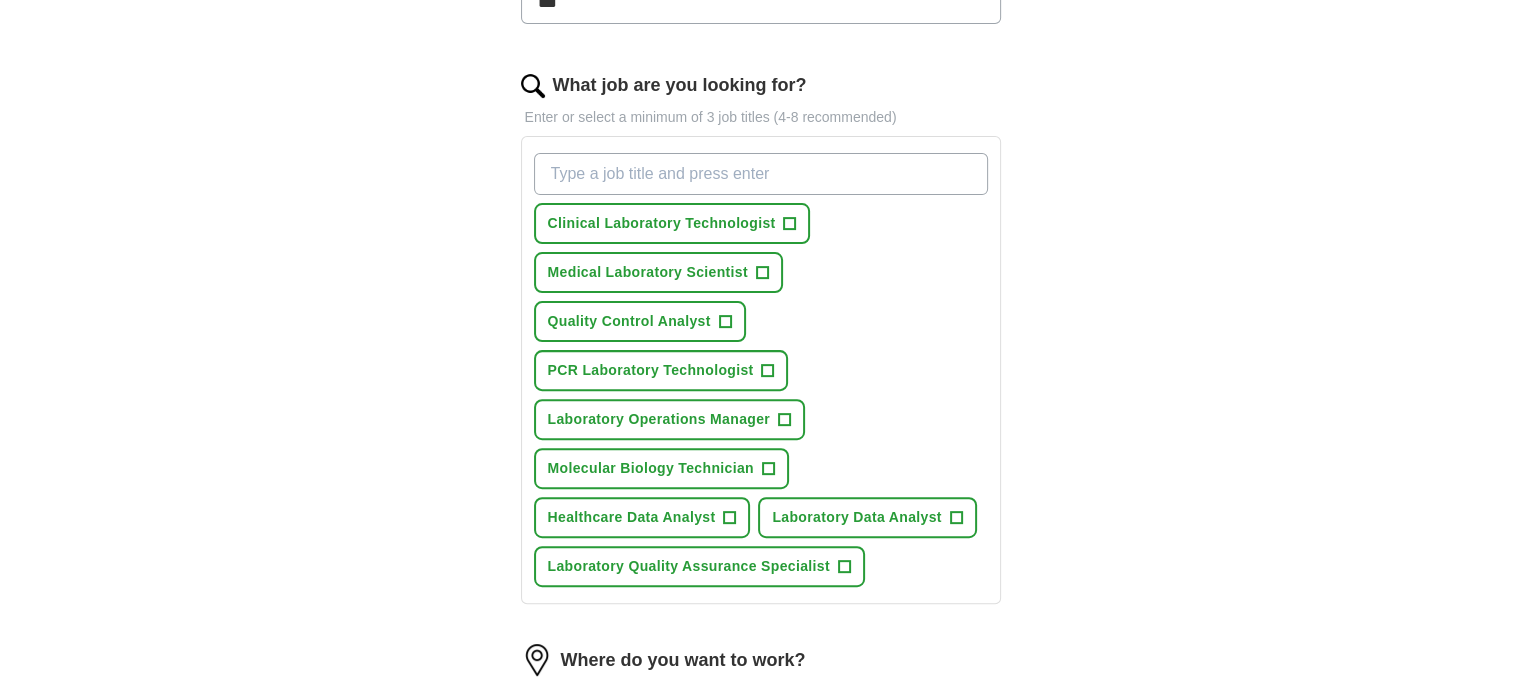 type on "***" 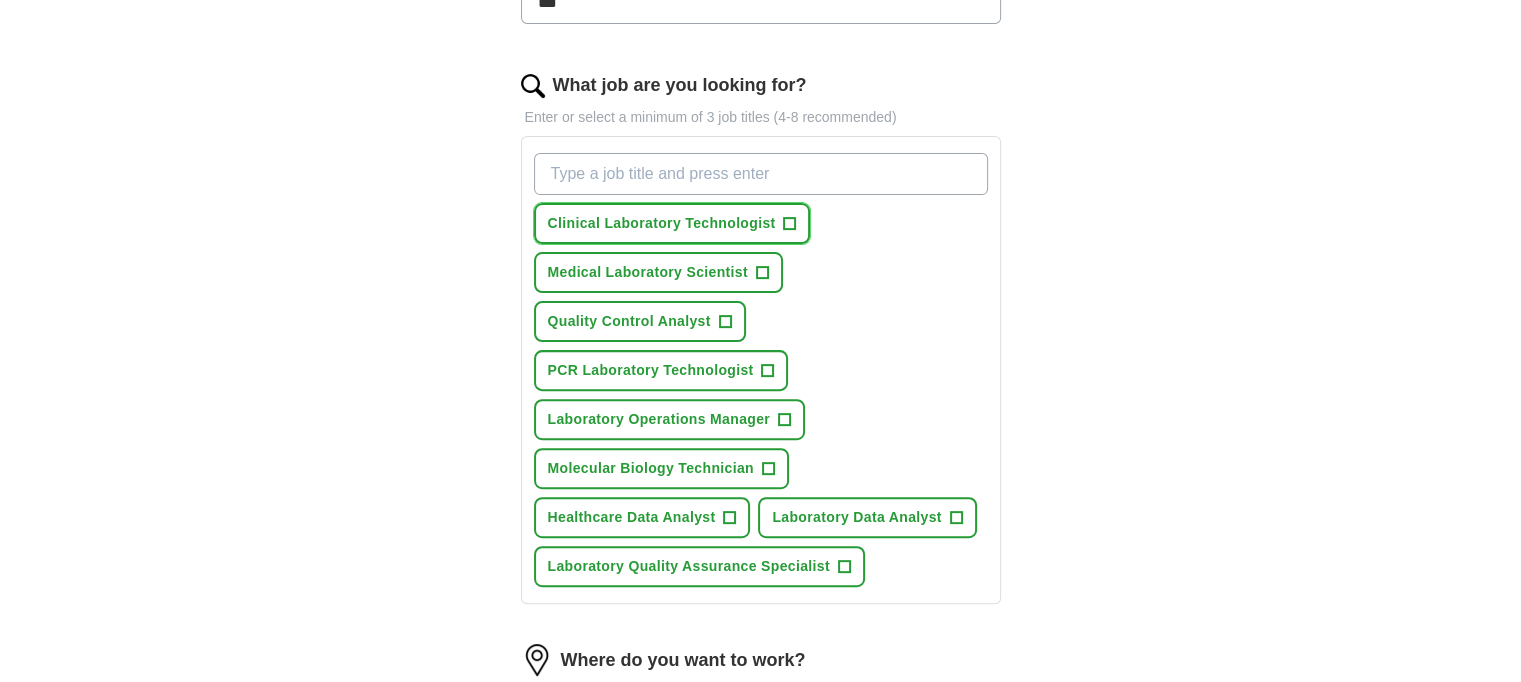 click on "+" at bounding box center [790, 224] 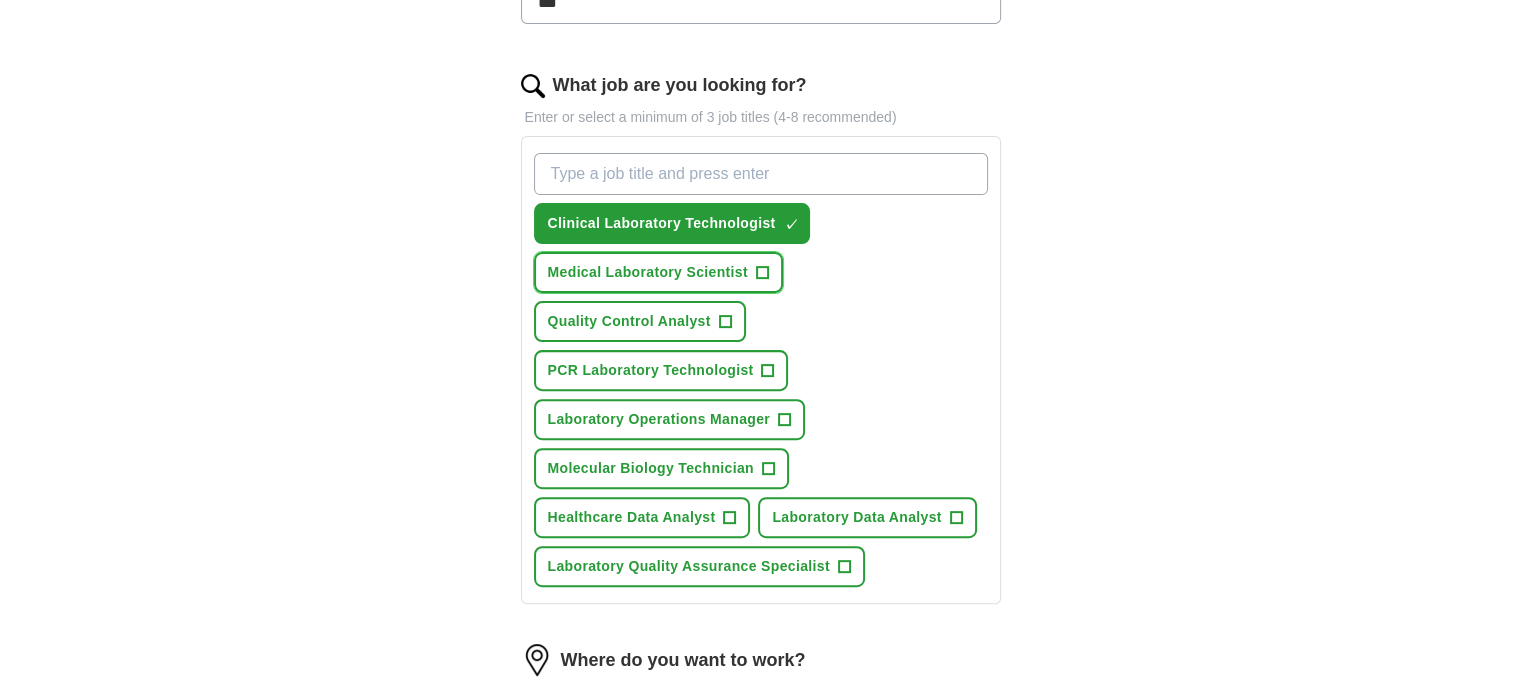 click on "+" at bounding box center [762, 273] 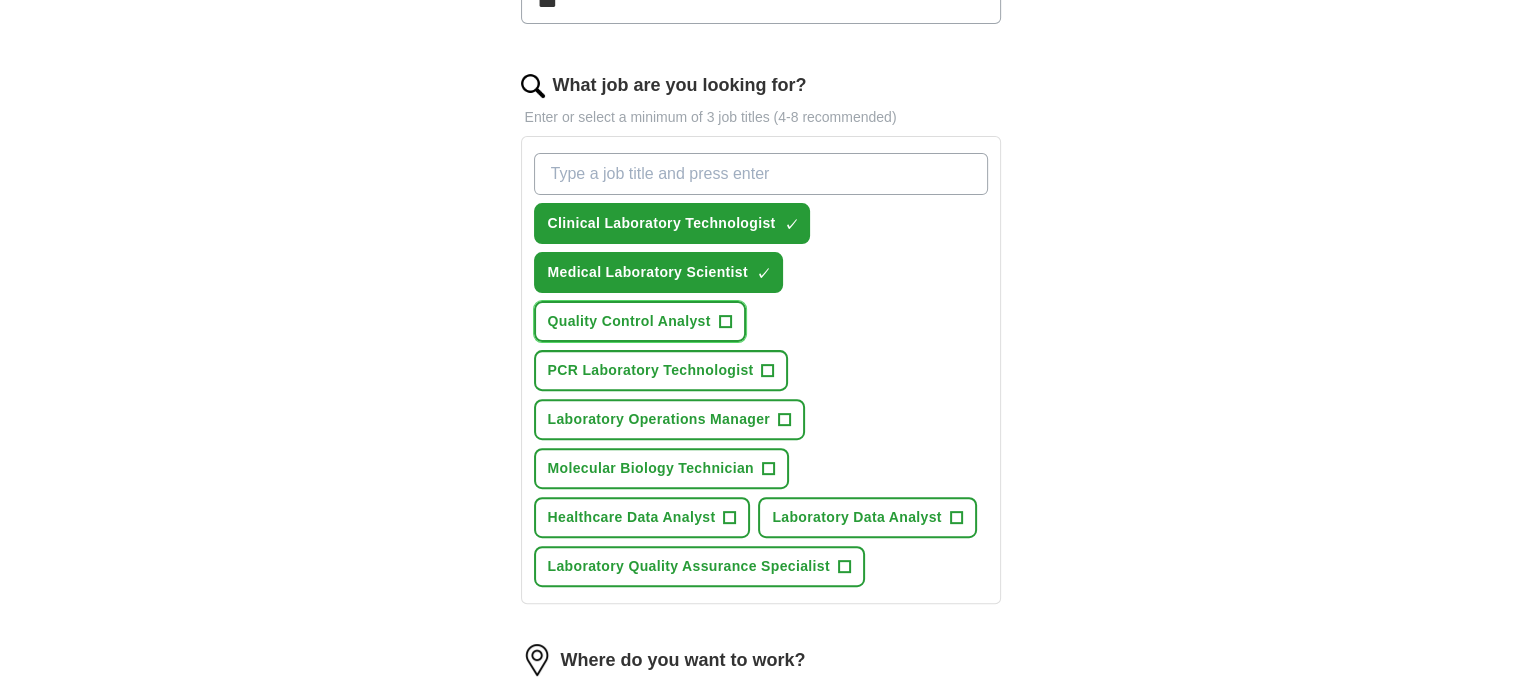click on "+" at bounding box center (725, 322) 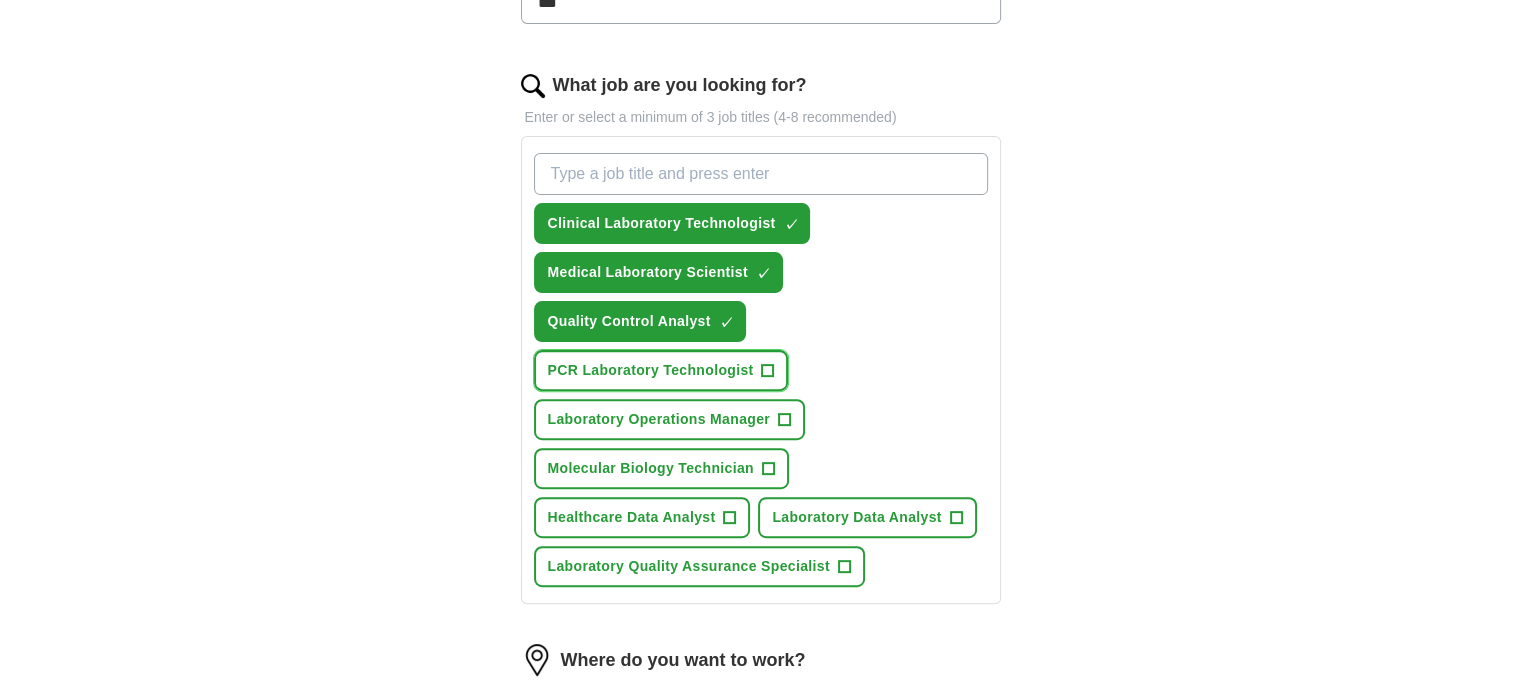 click on "+" at bounding box center [768, 371] 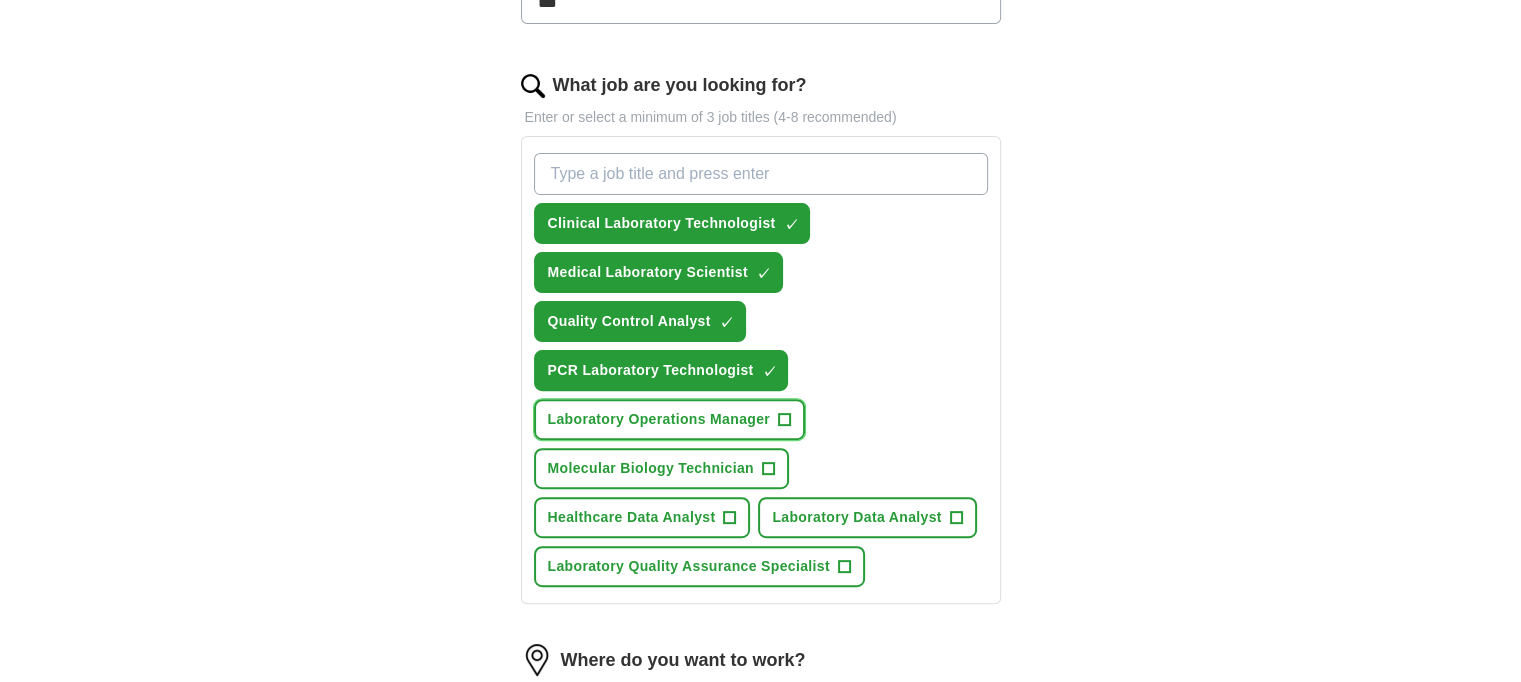 click on "+" at bounding box center [785, 420] 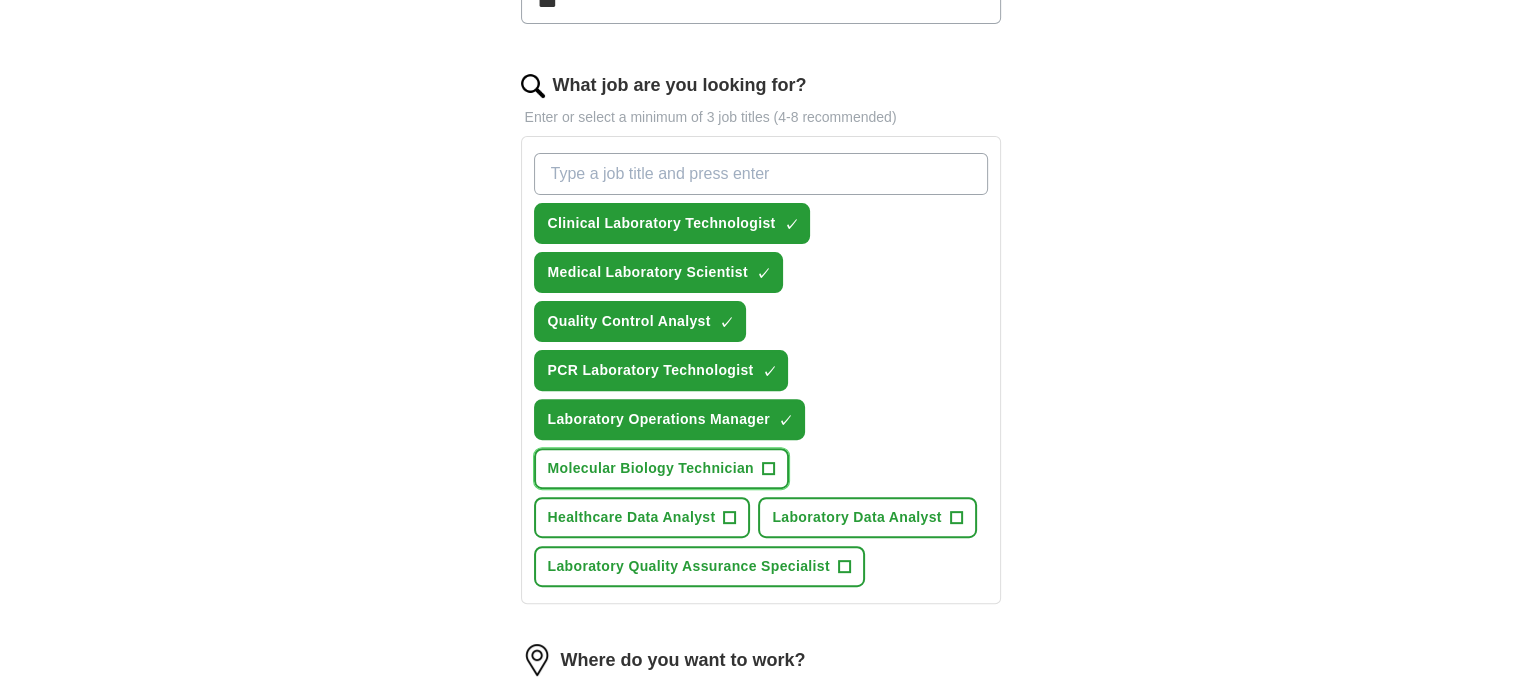 click on "+" at bounding box center [768, 469] 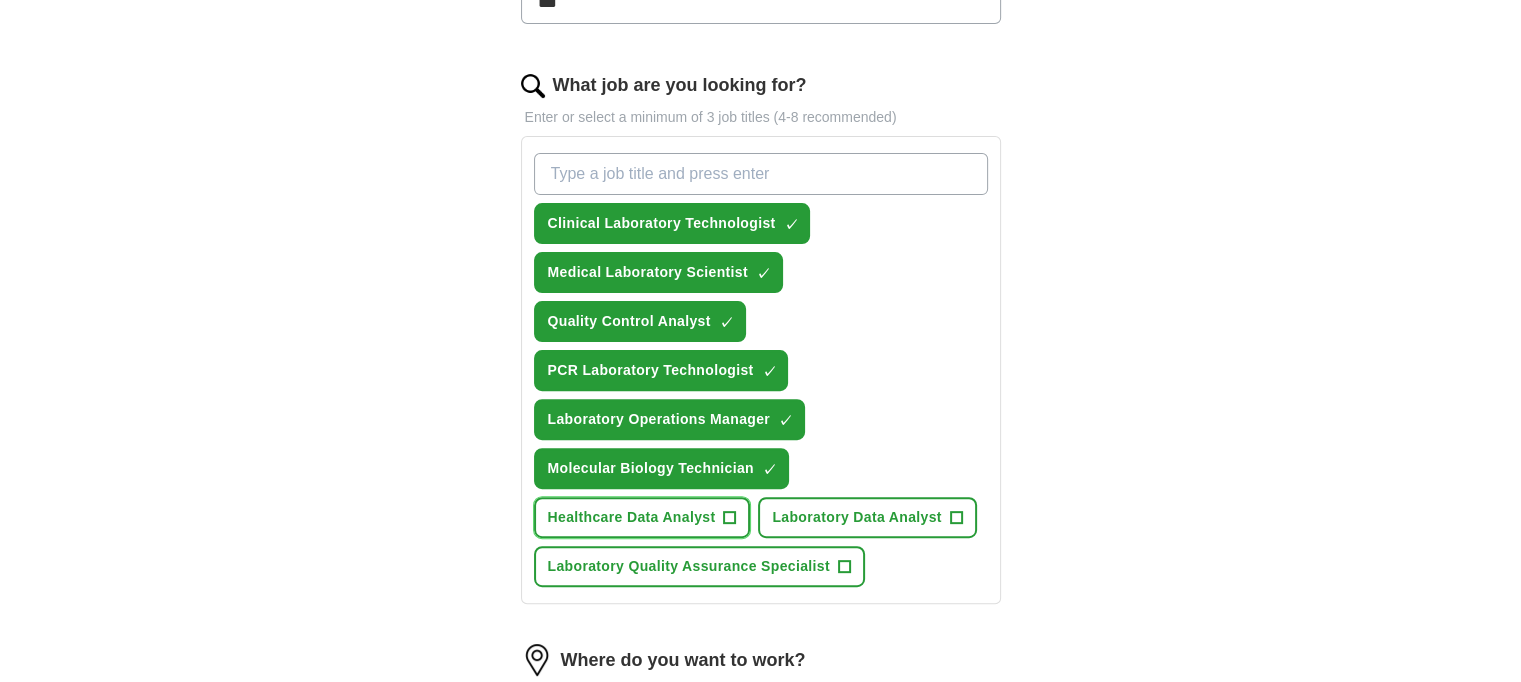 click on "+" at bounding box center (730, 518) 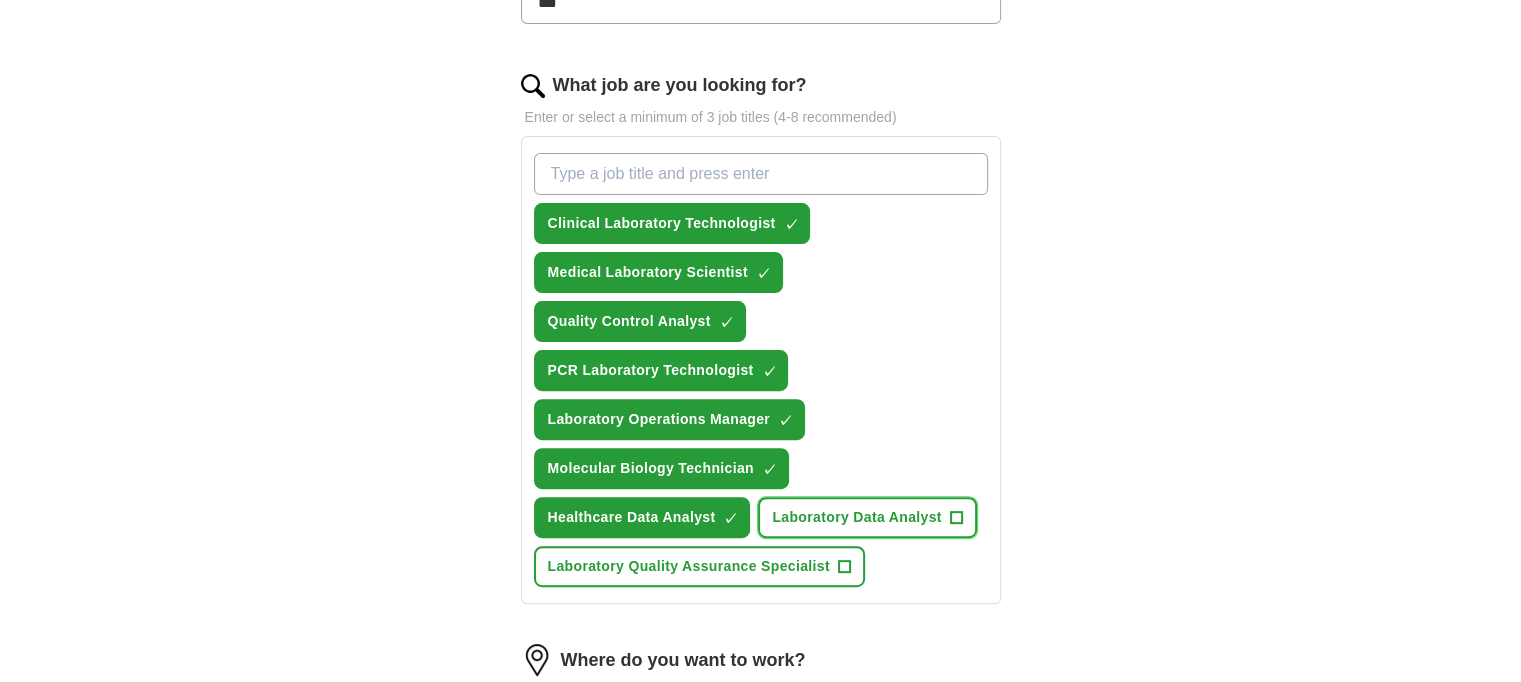 click on "+" at bounding box center [956, 518] 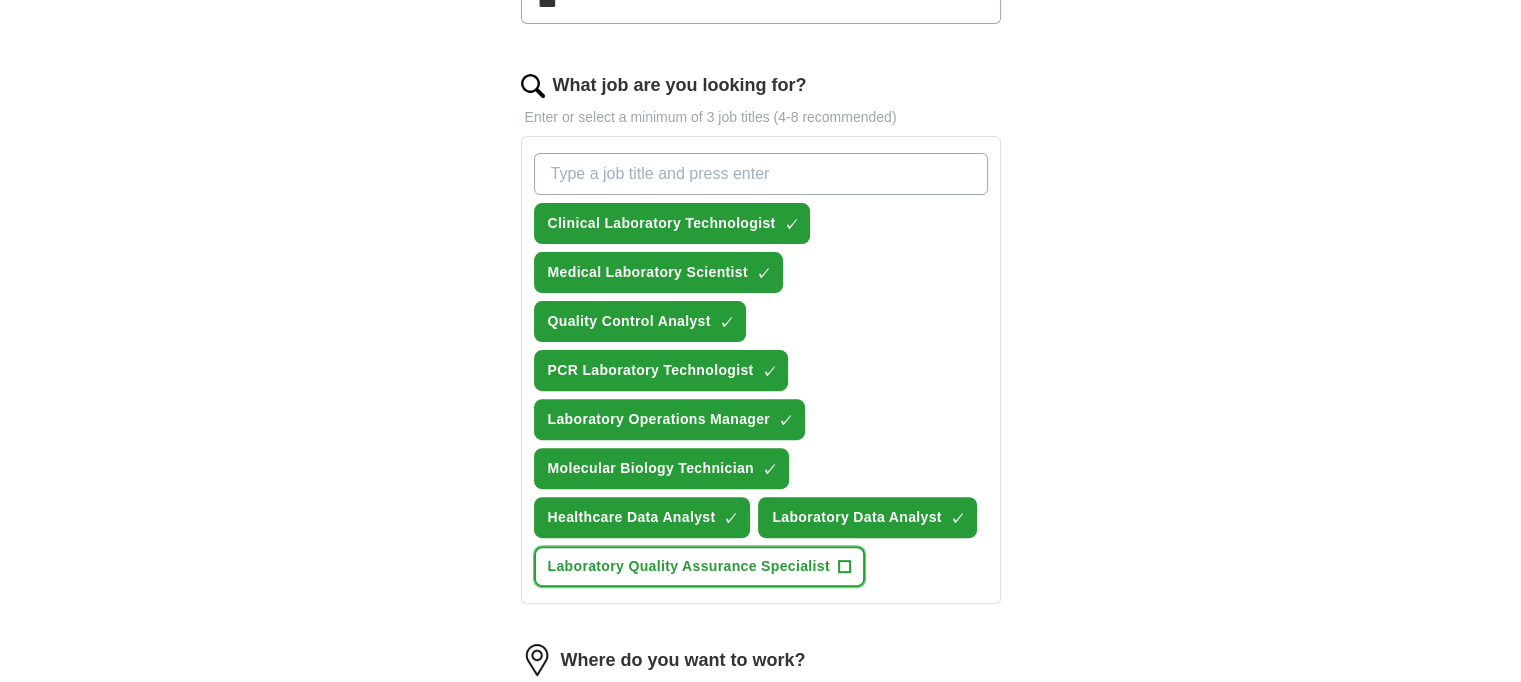 click on "+" at bounding box center [844, 567] 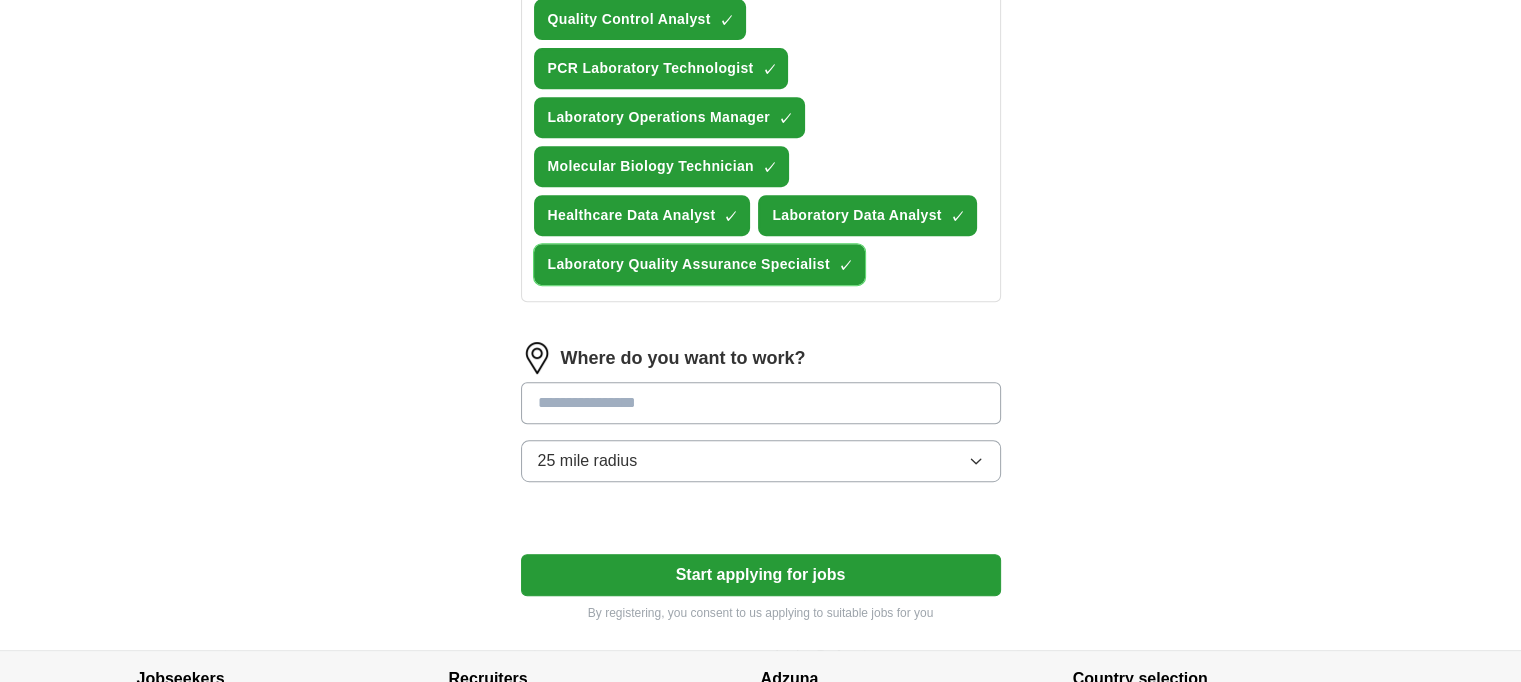 scroll, scrollTop: 1000, scrollLeft: 0, axis: vertical 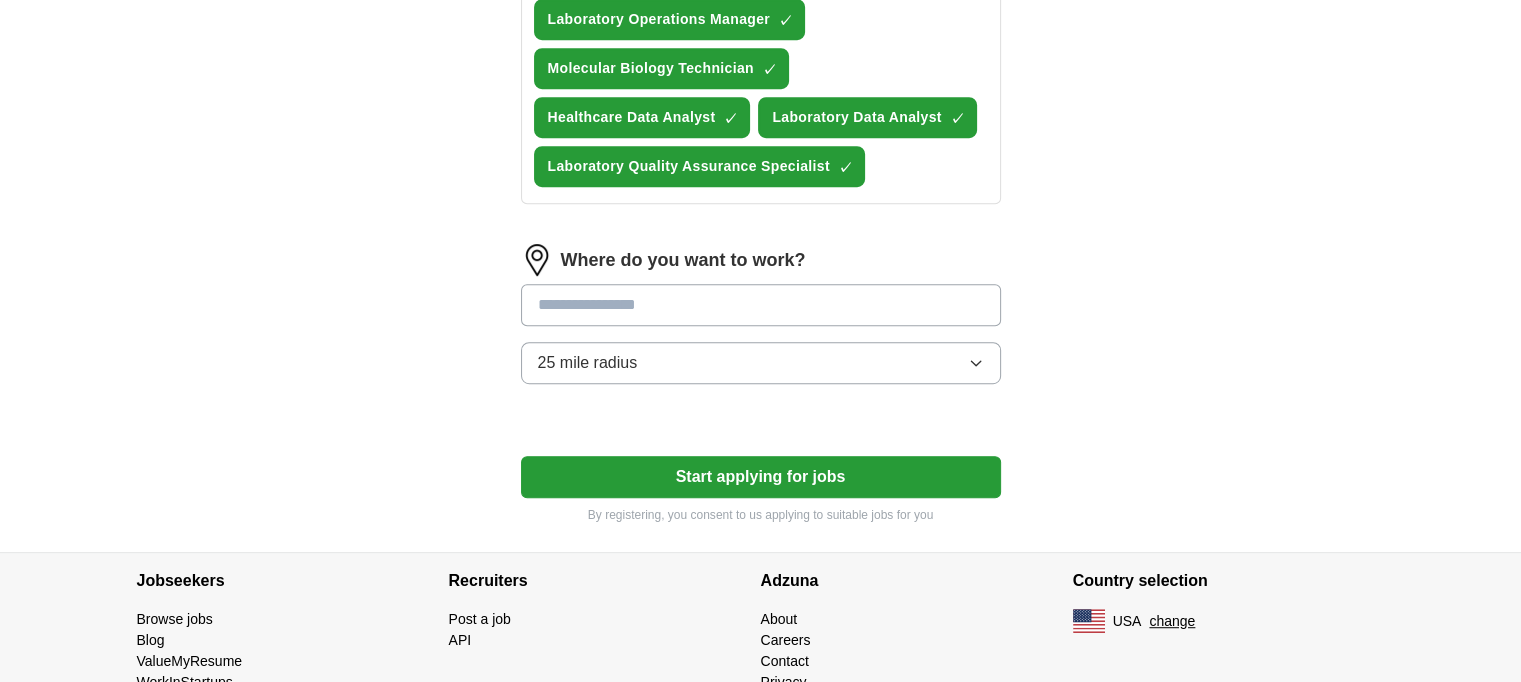 click at bounding box center [761, 305] 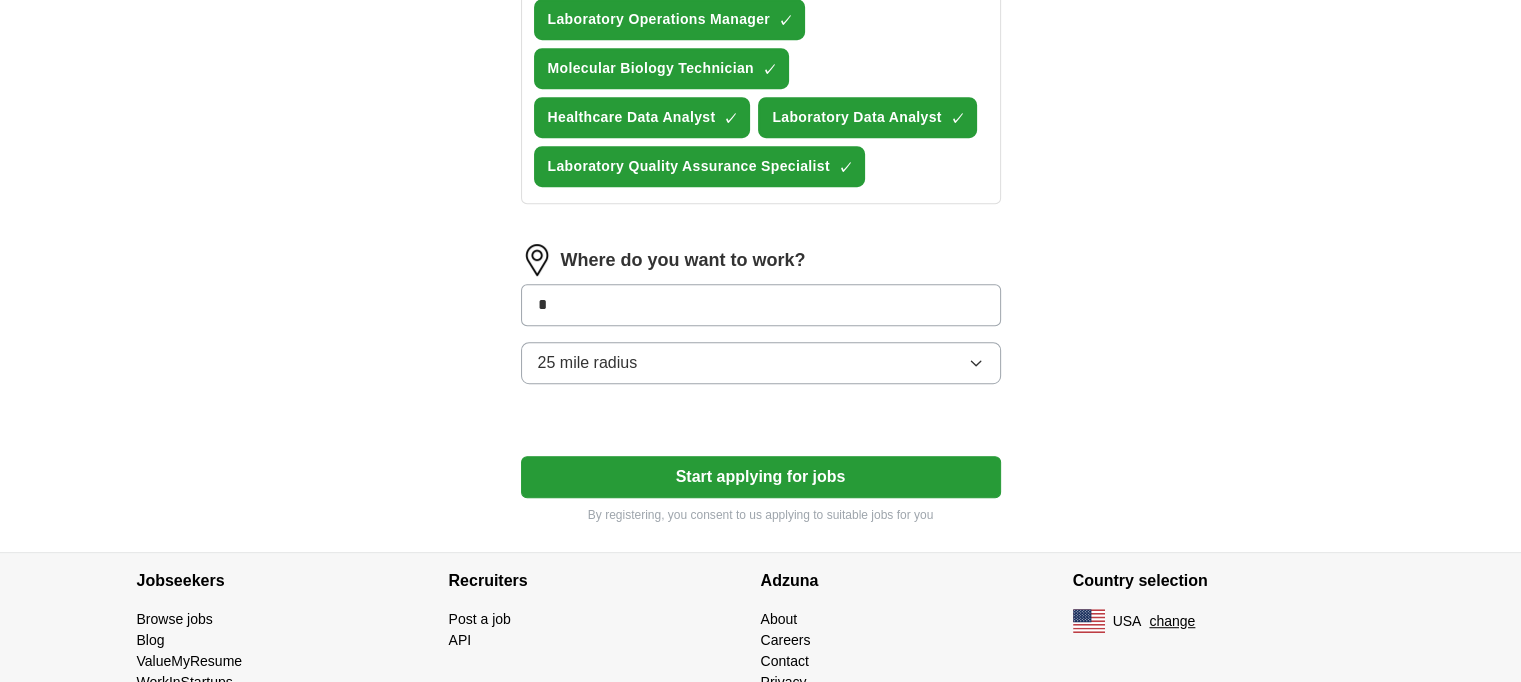 type on "**" 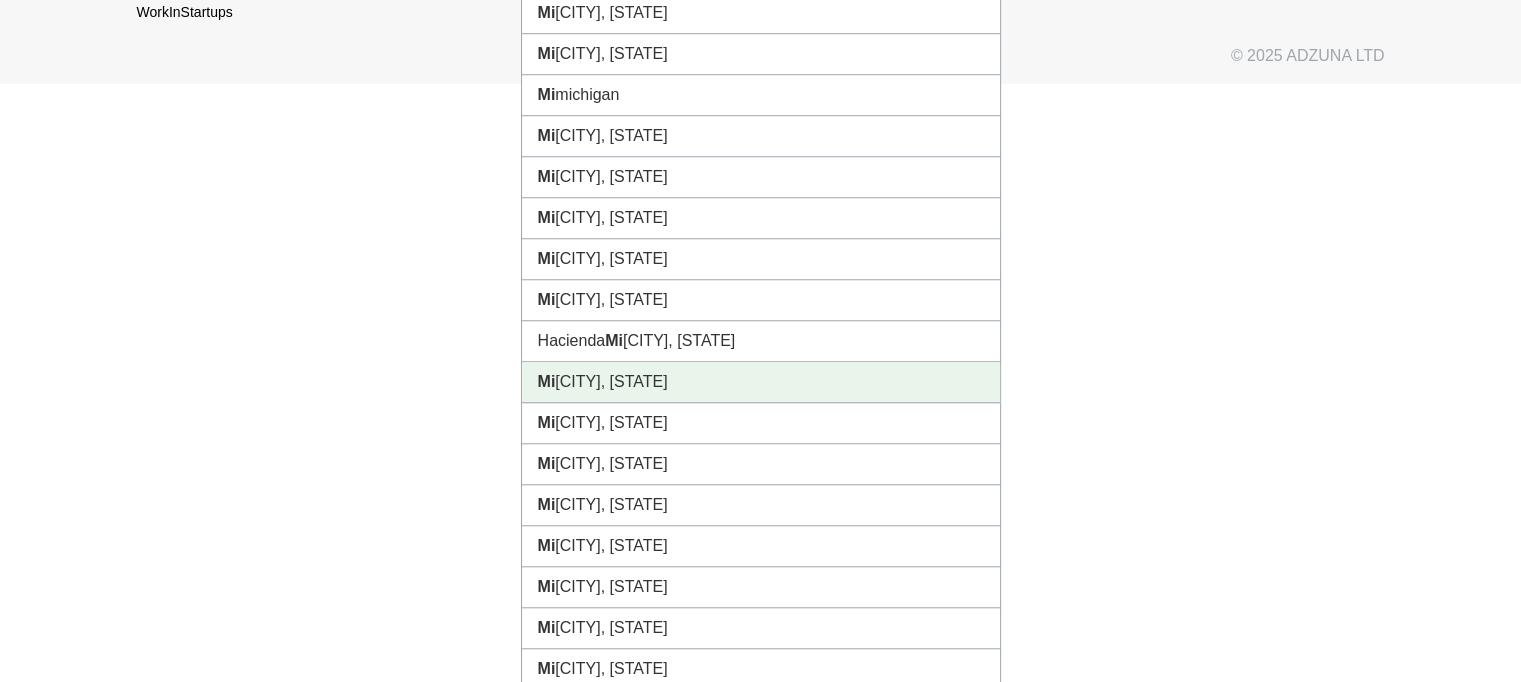 scroll, scrollTop: 1700, scrollLeft: 0, axis: vertical 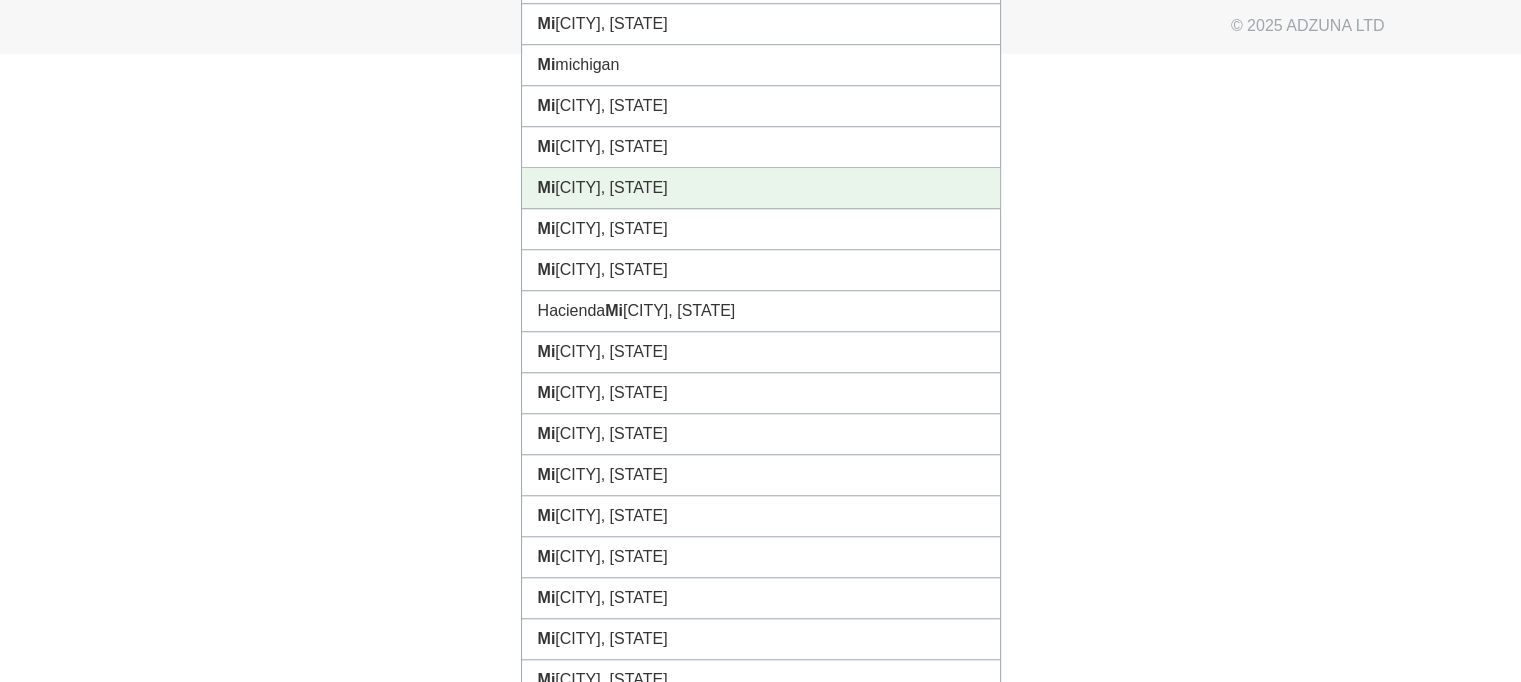 click on "[CITY], [STATE]" at bounding box center [761, 188] 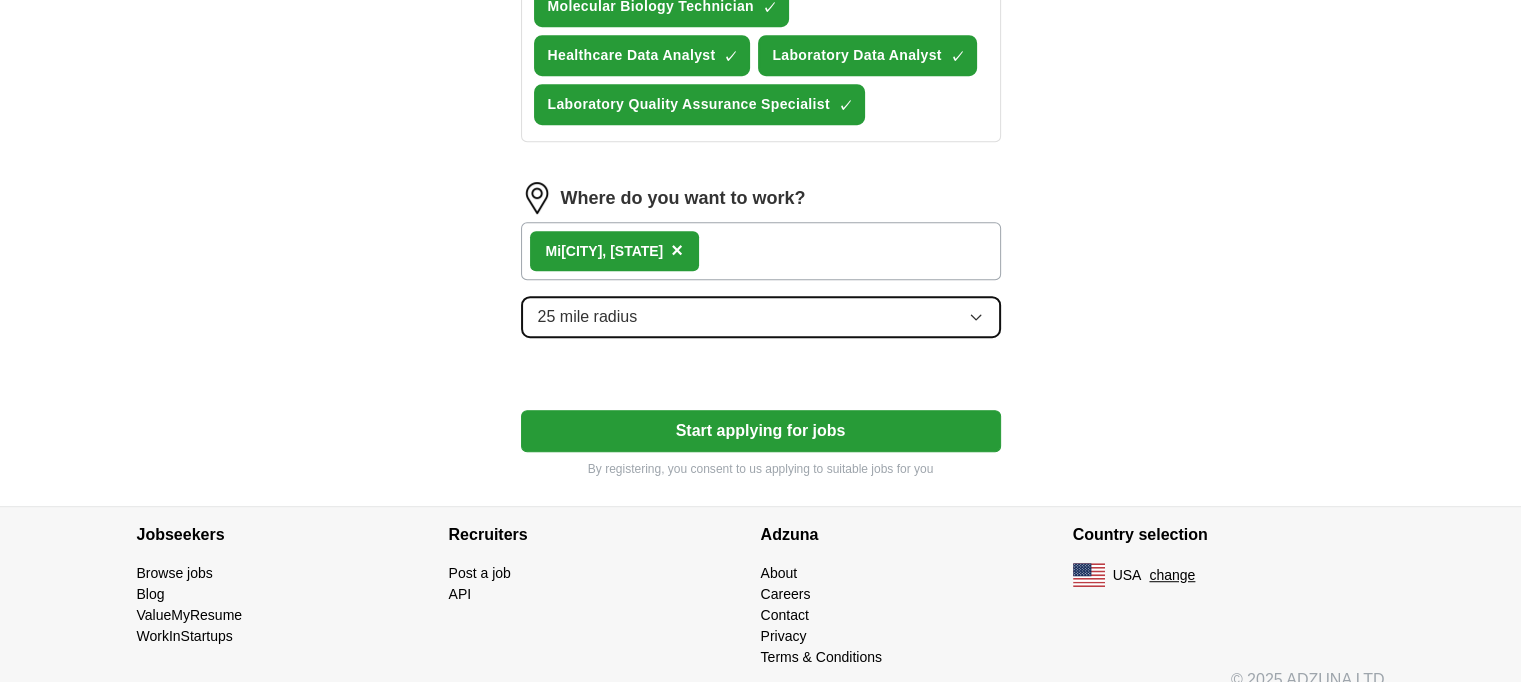 click on "25 mile radius" at bounding box center (761, 317) 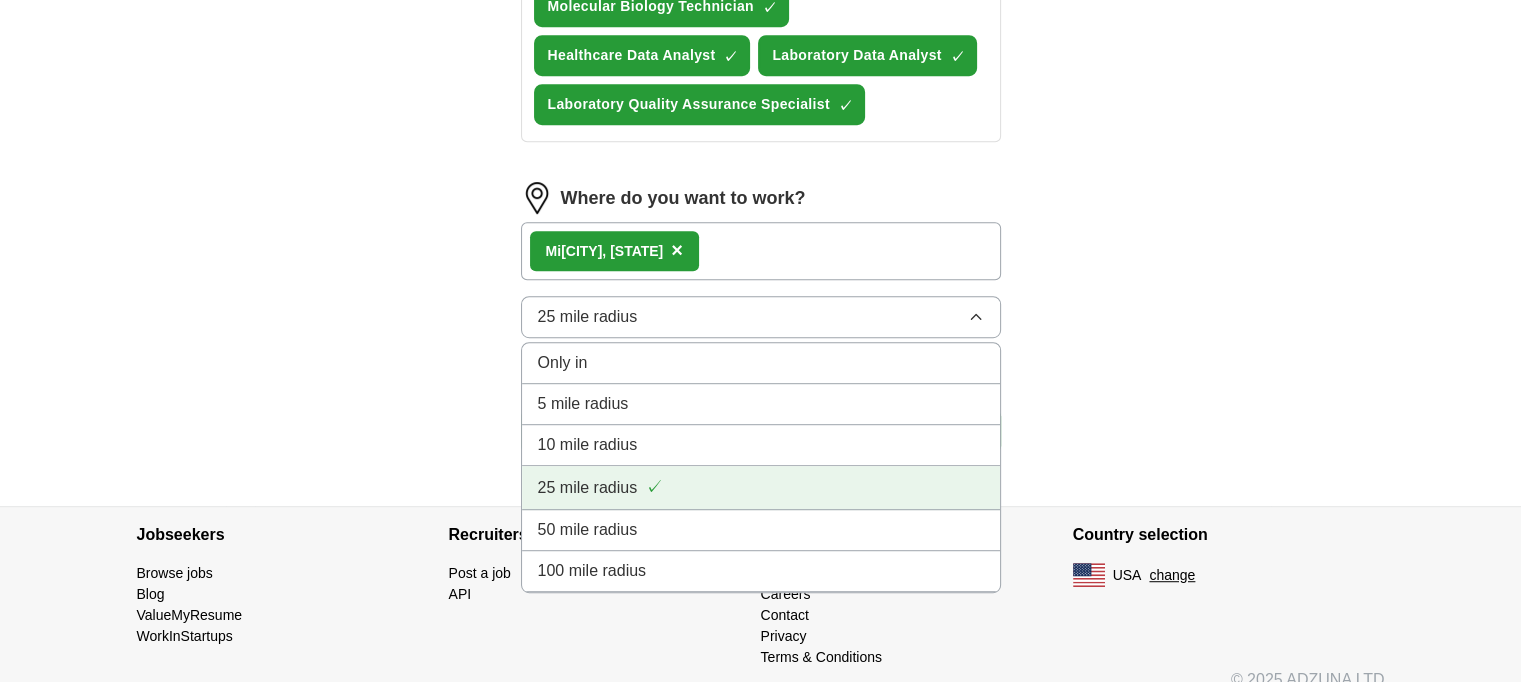 click on "25 mile radius ✓" at bounding box center (761, 487) 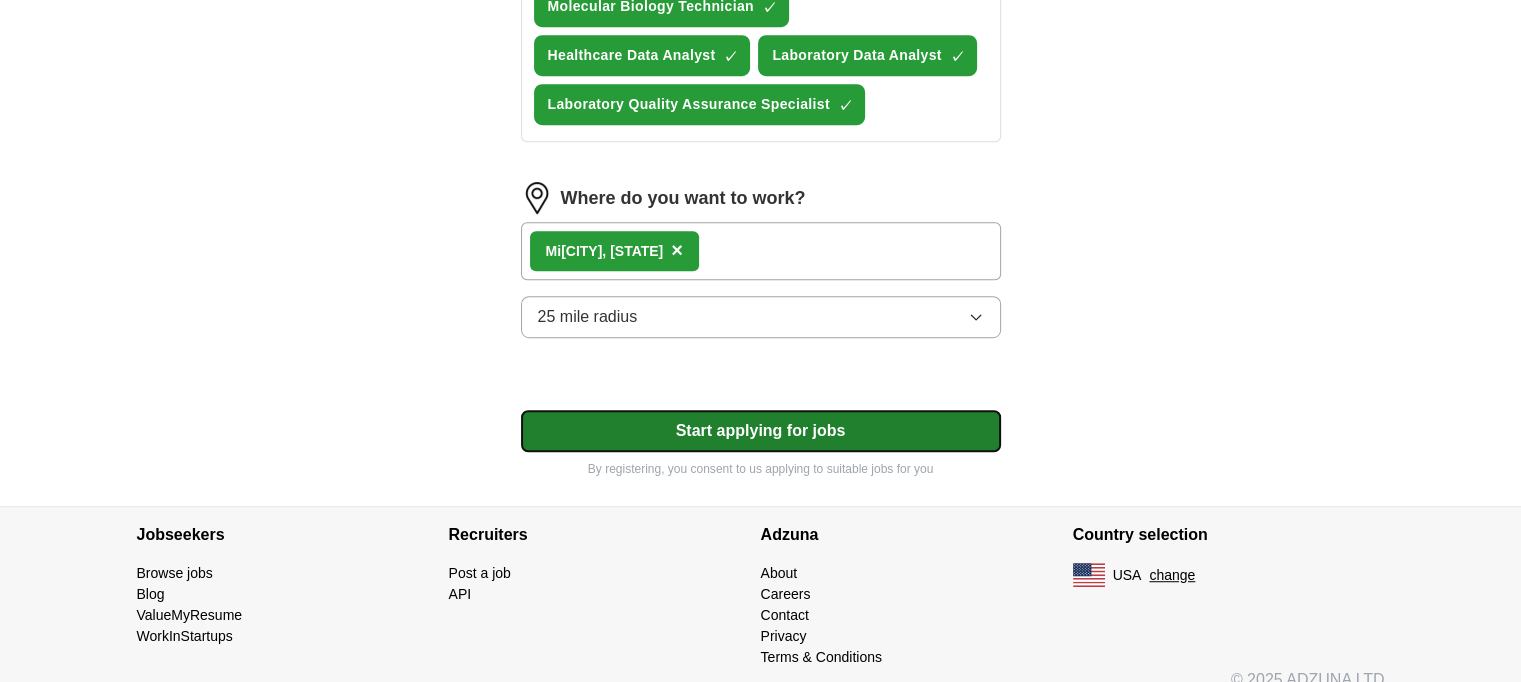 click on "Start applying for jobs" at bounding box center (761, 431) 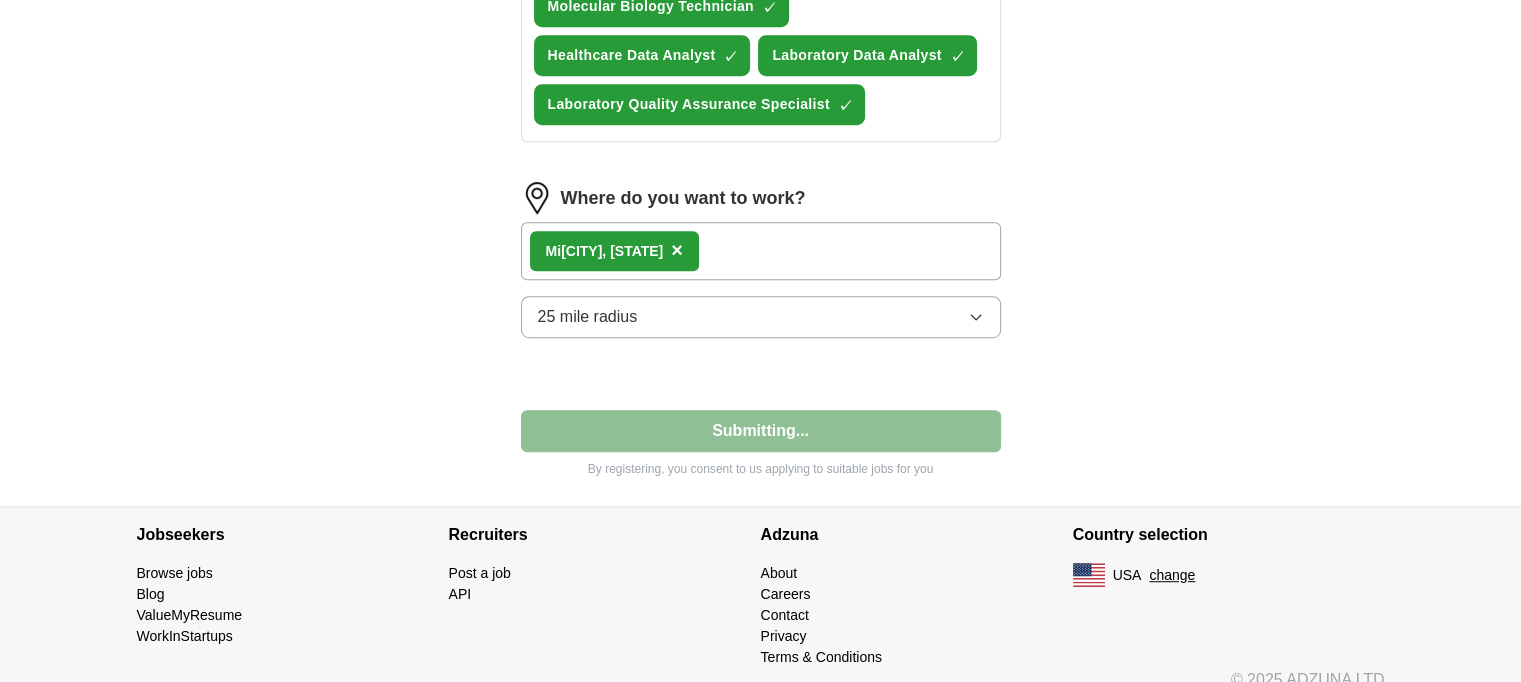 select on "**" 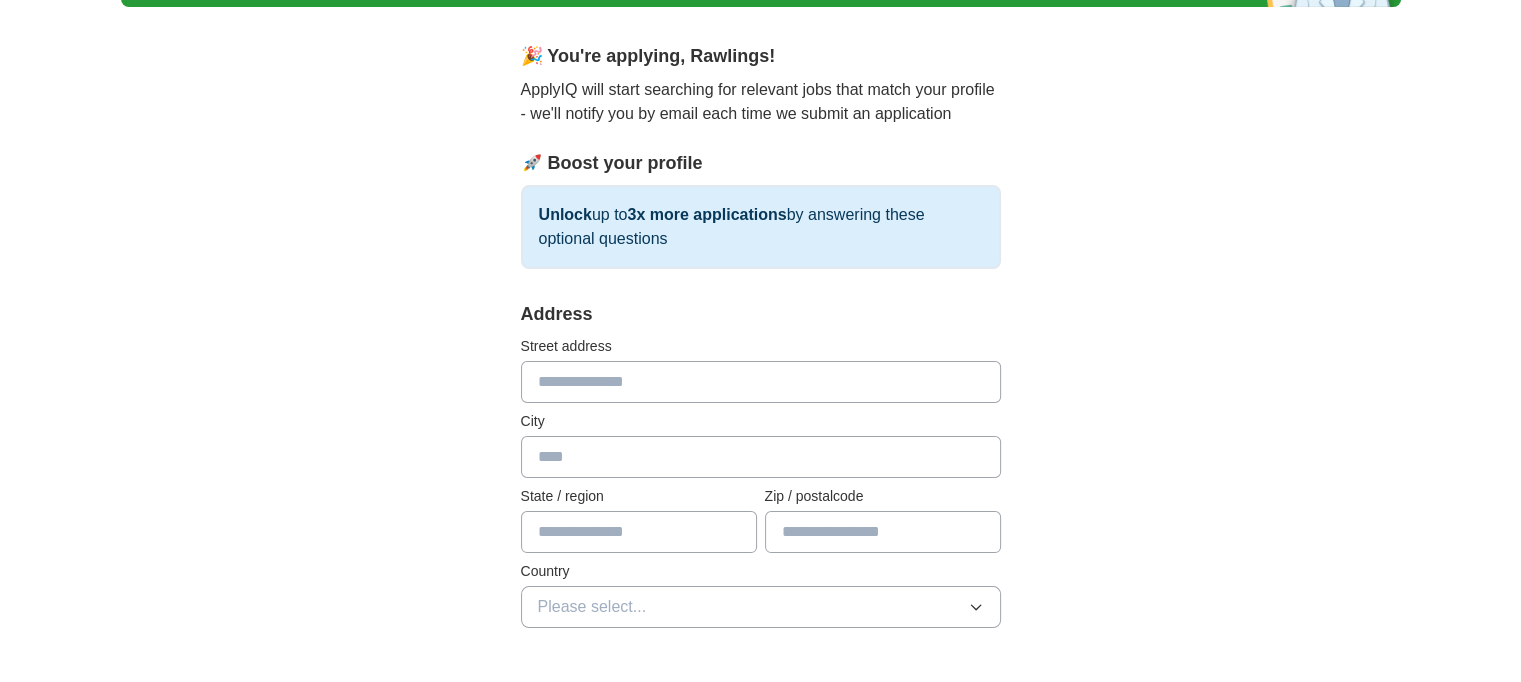 scroll, scrollTop: 200, scrollLeft: 0, axis: vertical 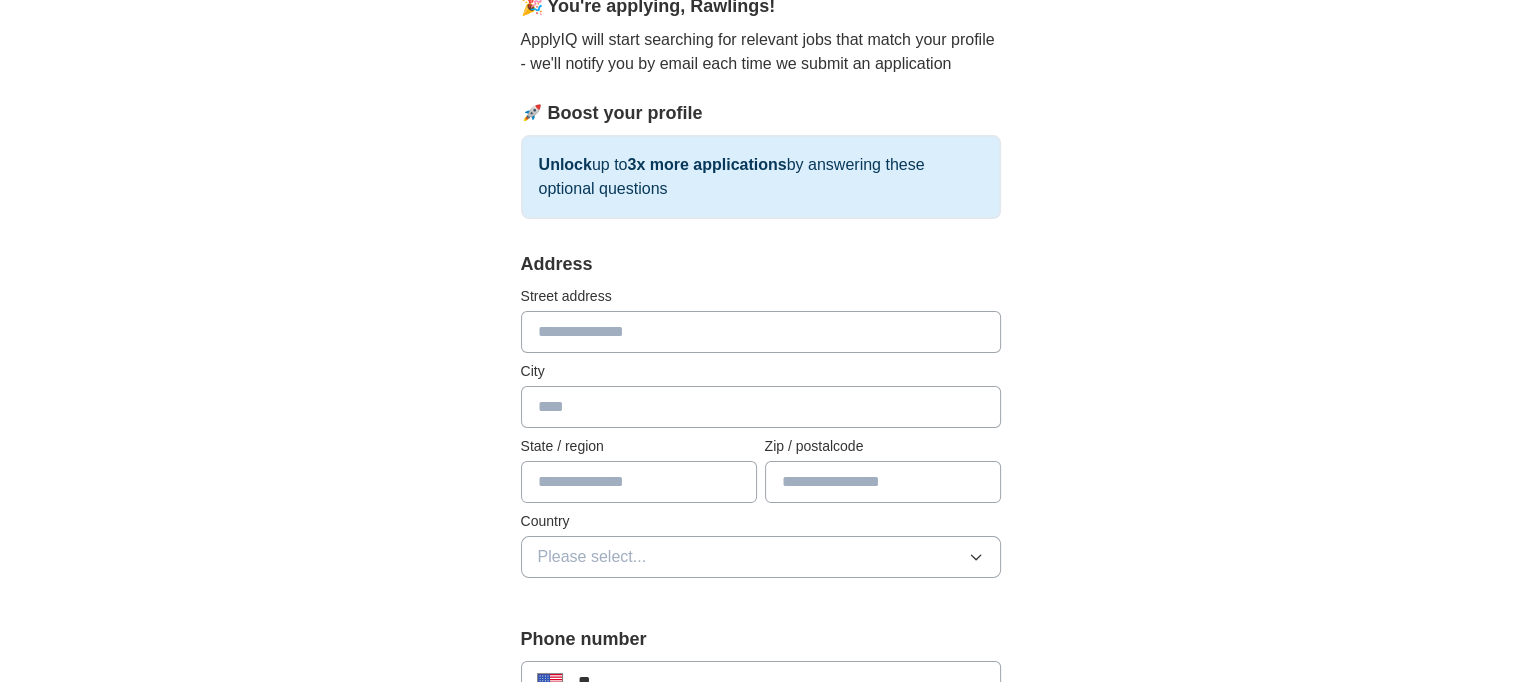 click at bounding box center (761, 332) 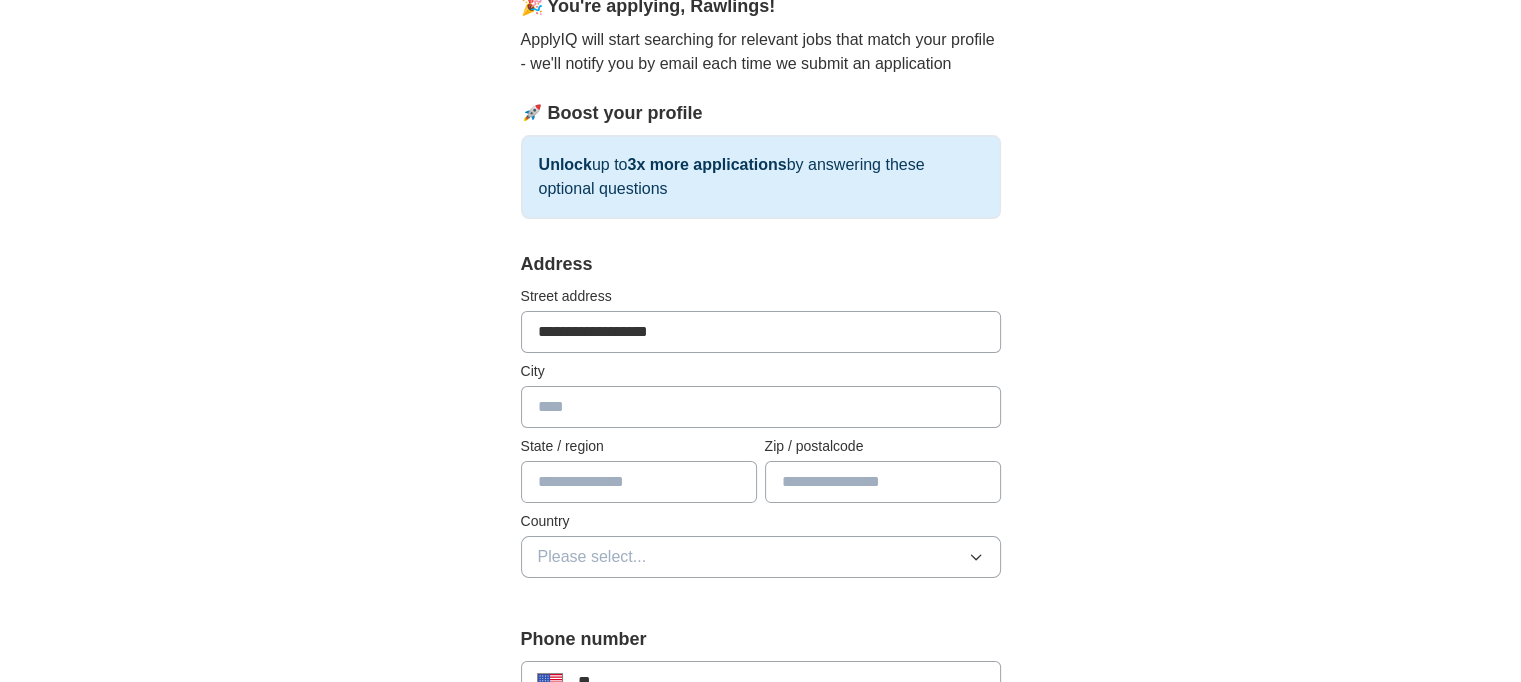 type on "**********" 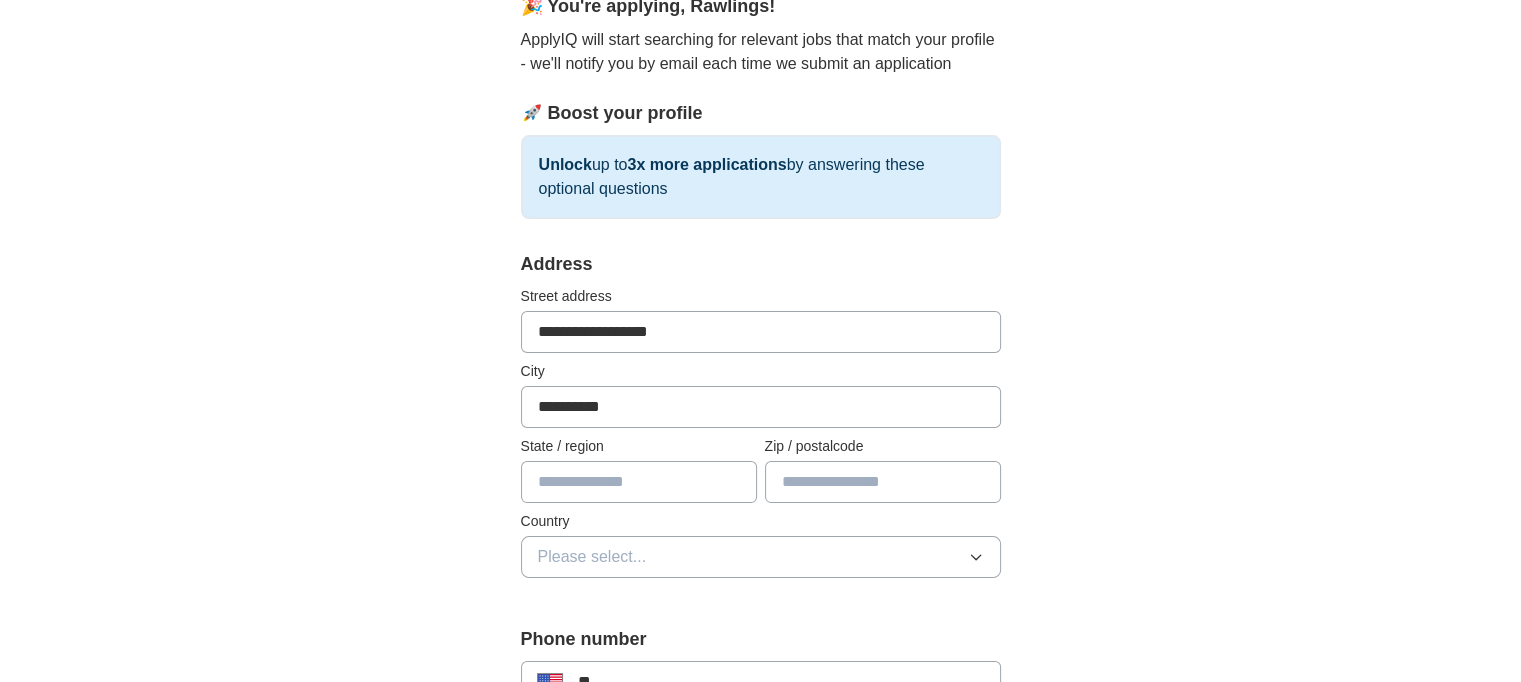 type on "**********" 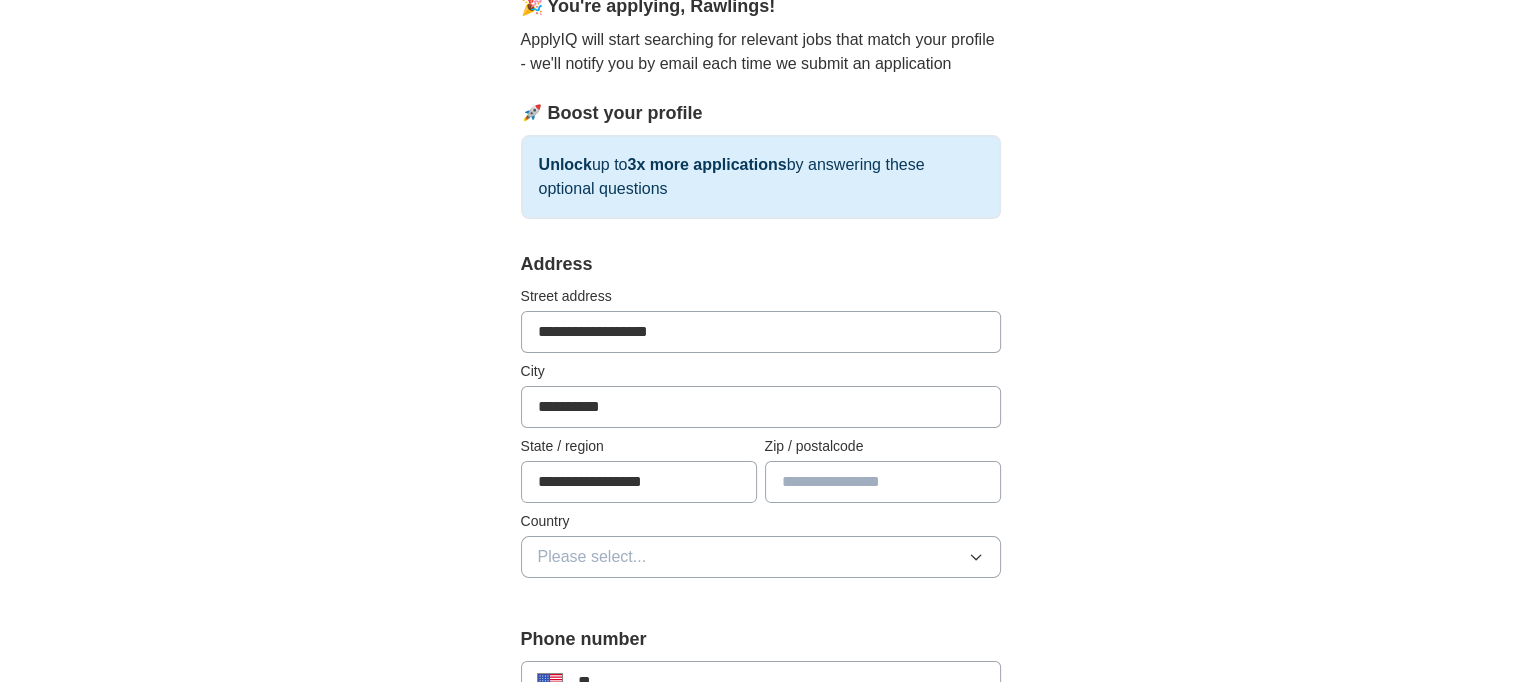 type on "**********" 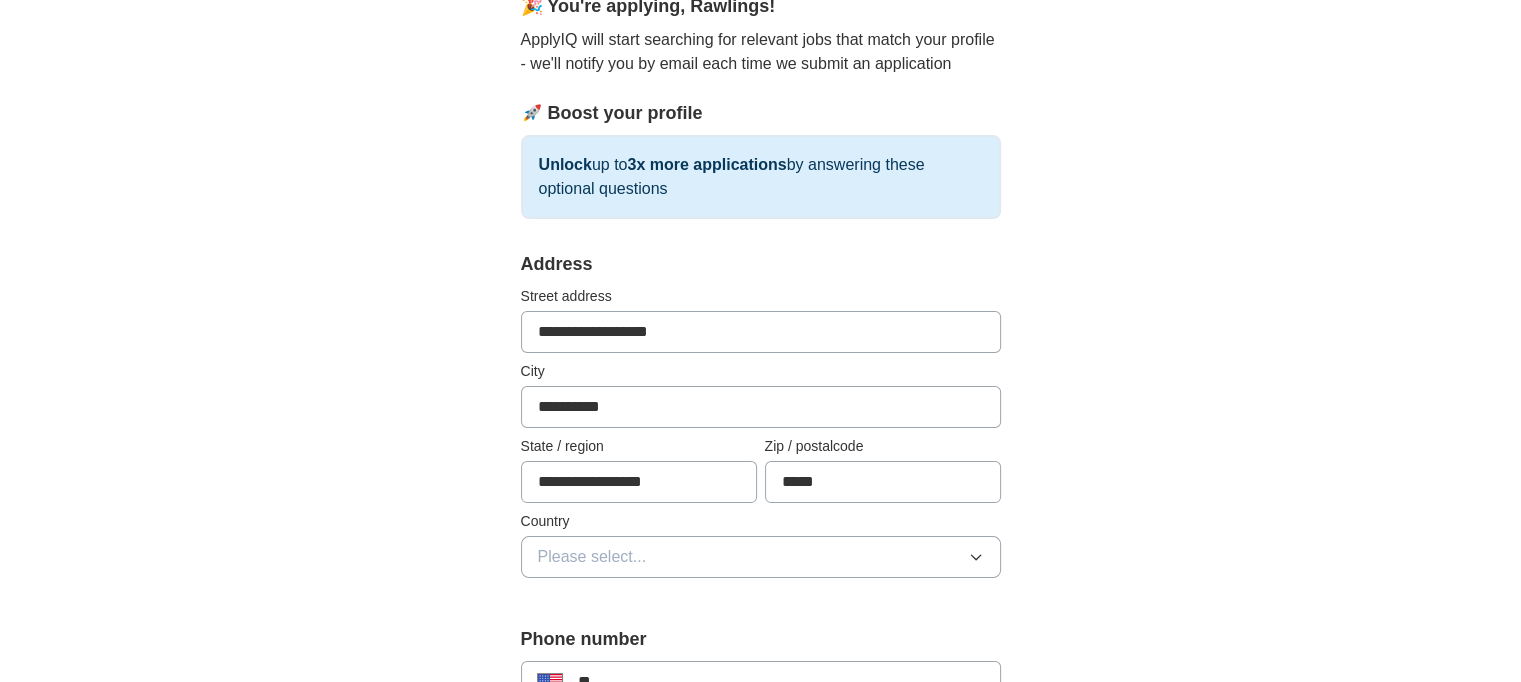 type on "*****" 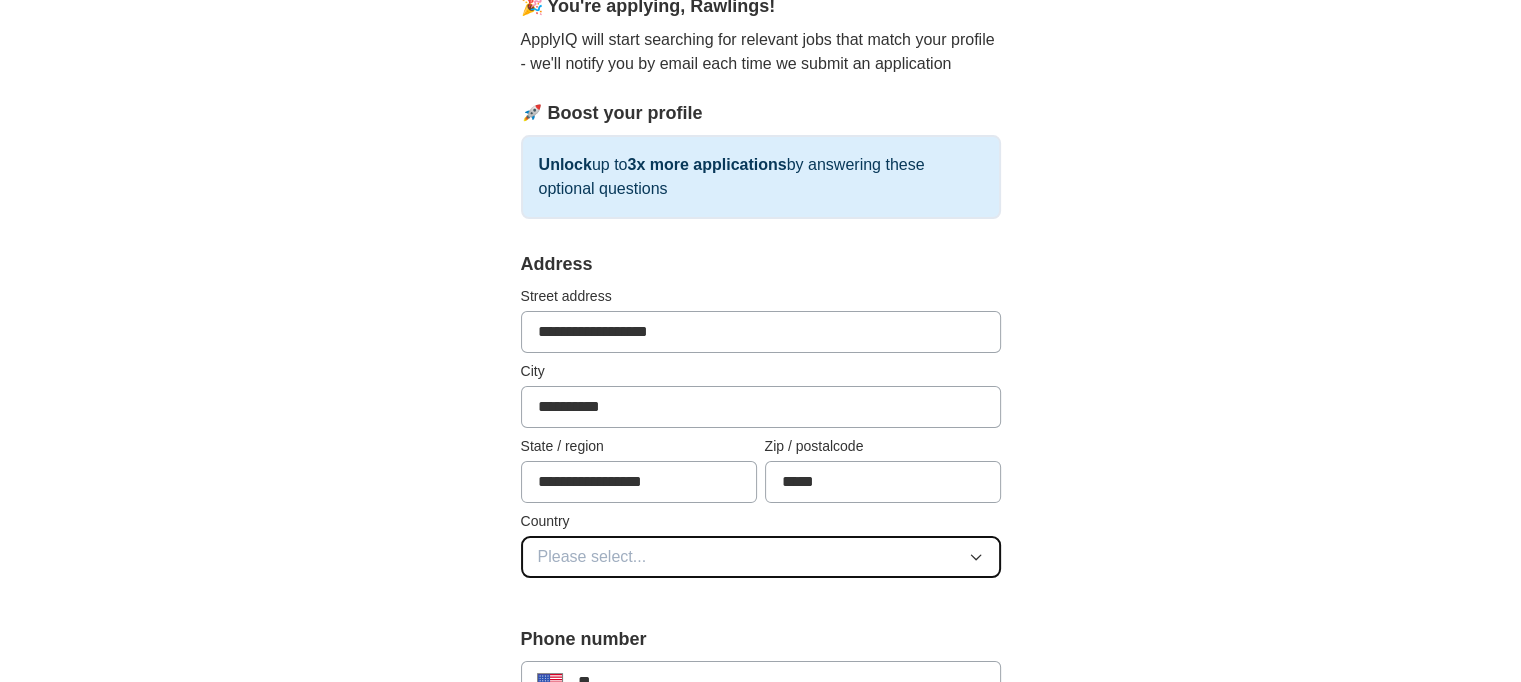 click on "Please select..." at bounding box center [761, 557] 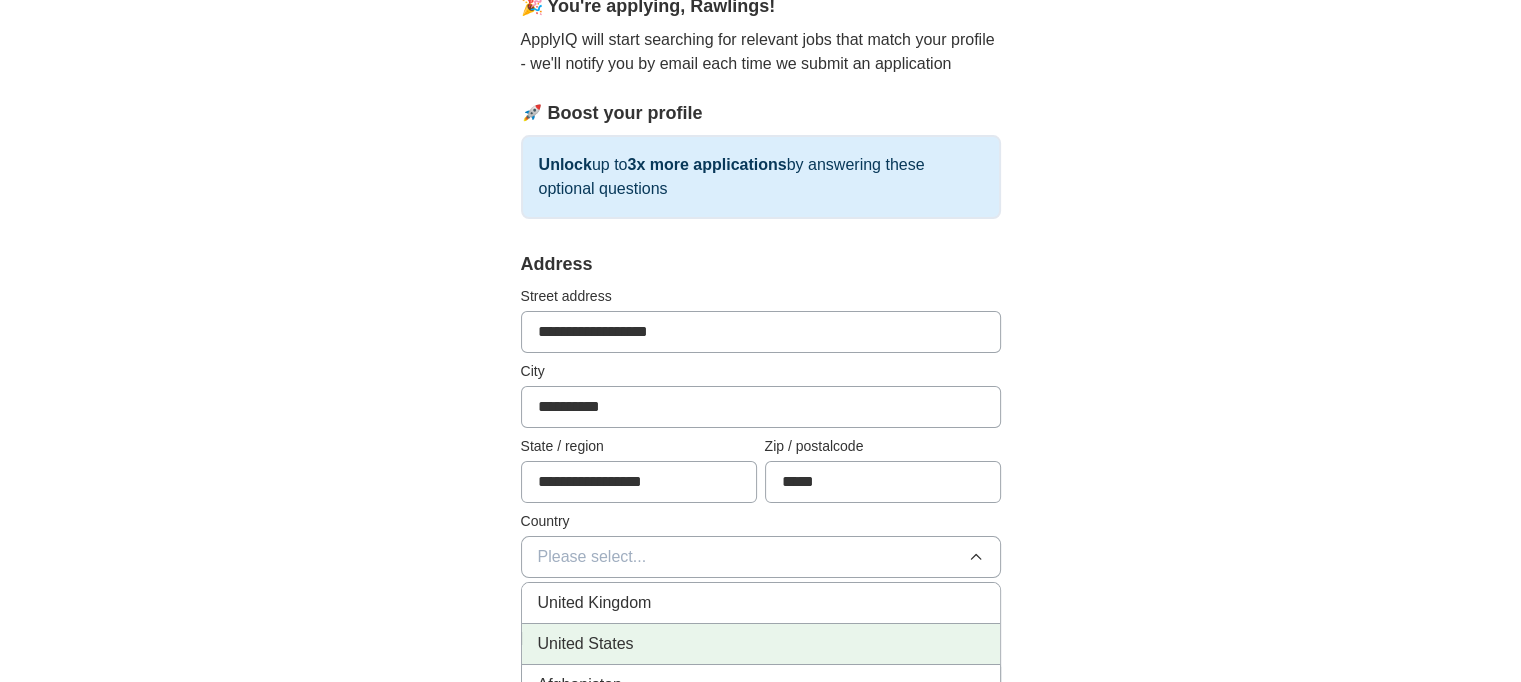 click on "United States" at bounding box center (761, 644) 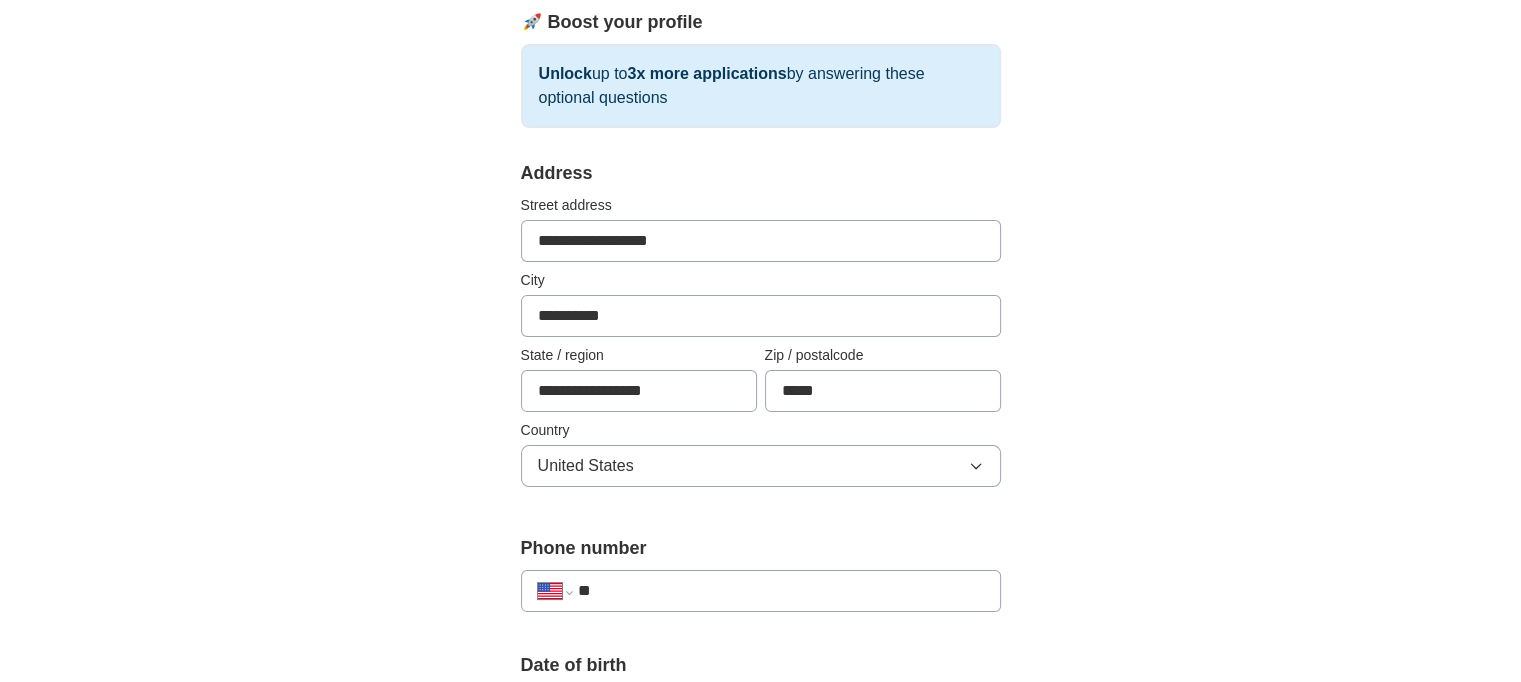 scroll, scrollTop: 500, scrollLeft: 0, axis: vertical 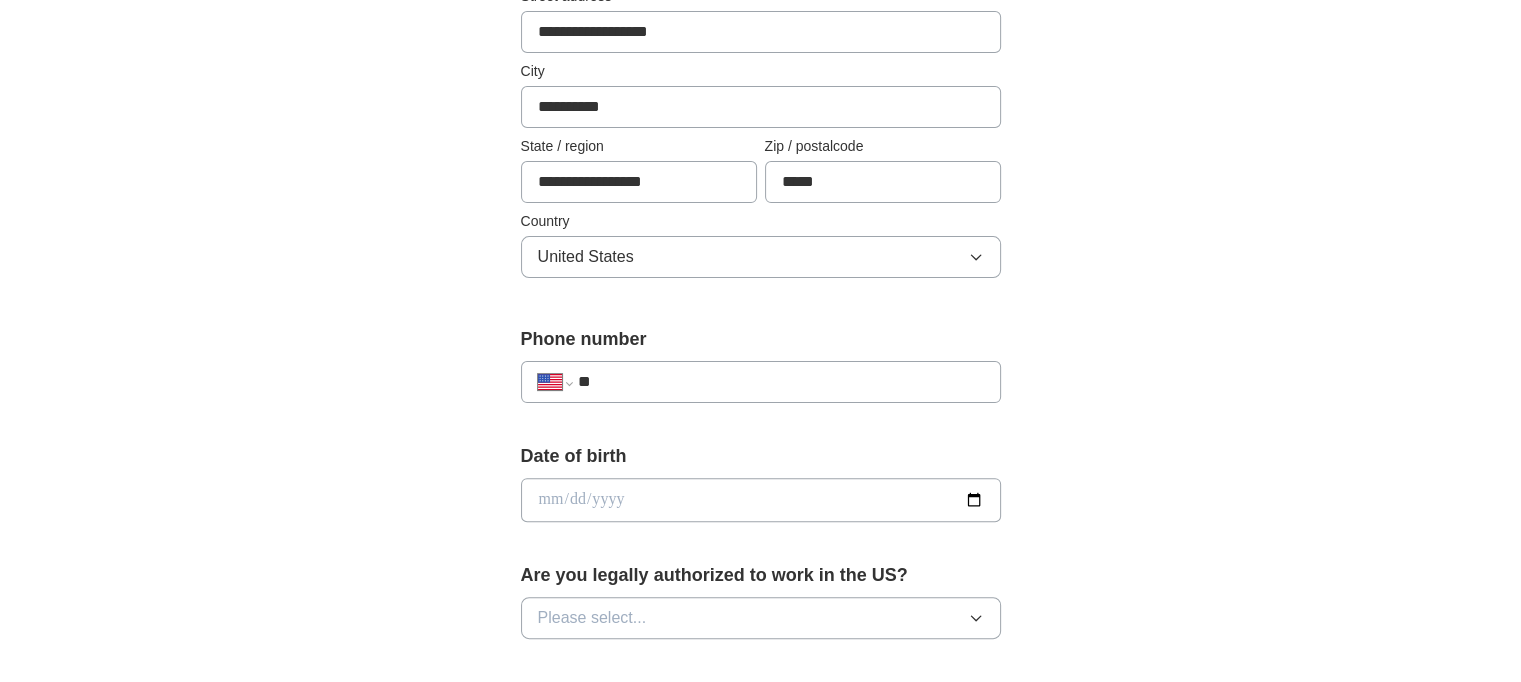 click on "**" at bounding box center (780, 382) 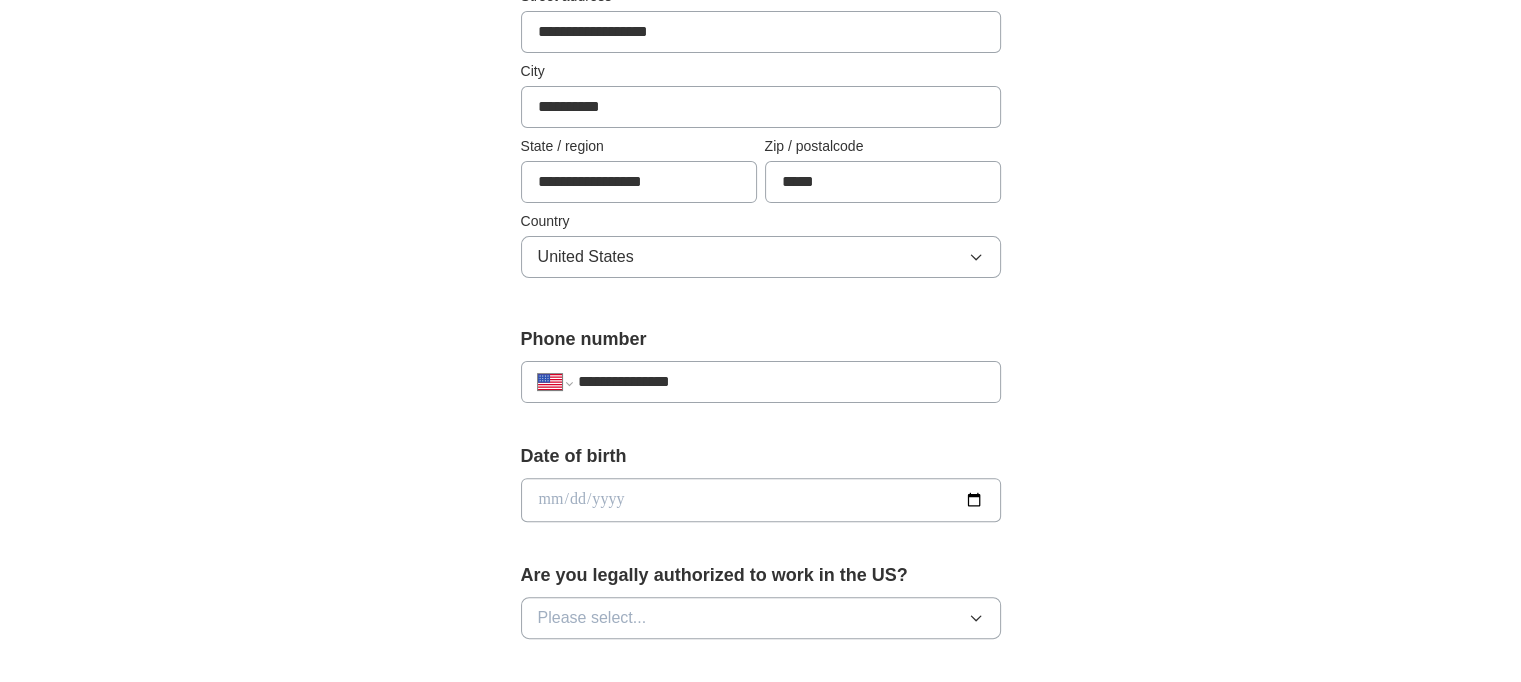 type on "**********" 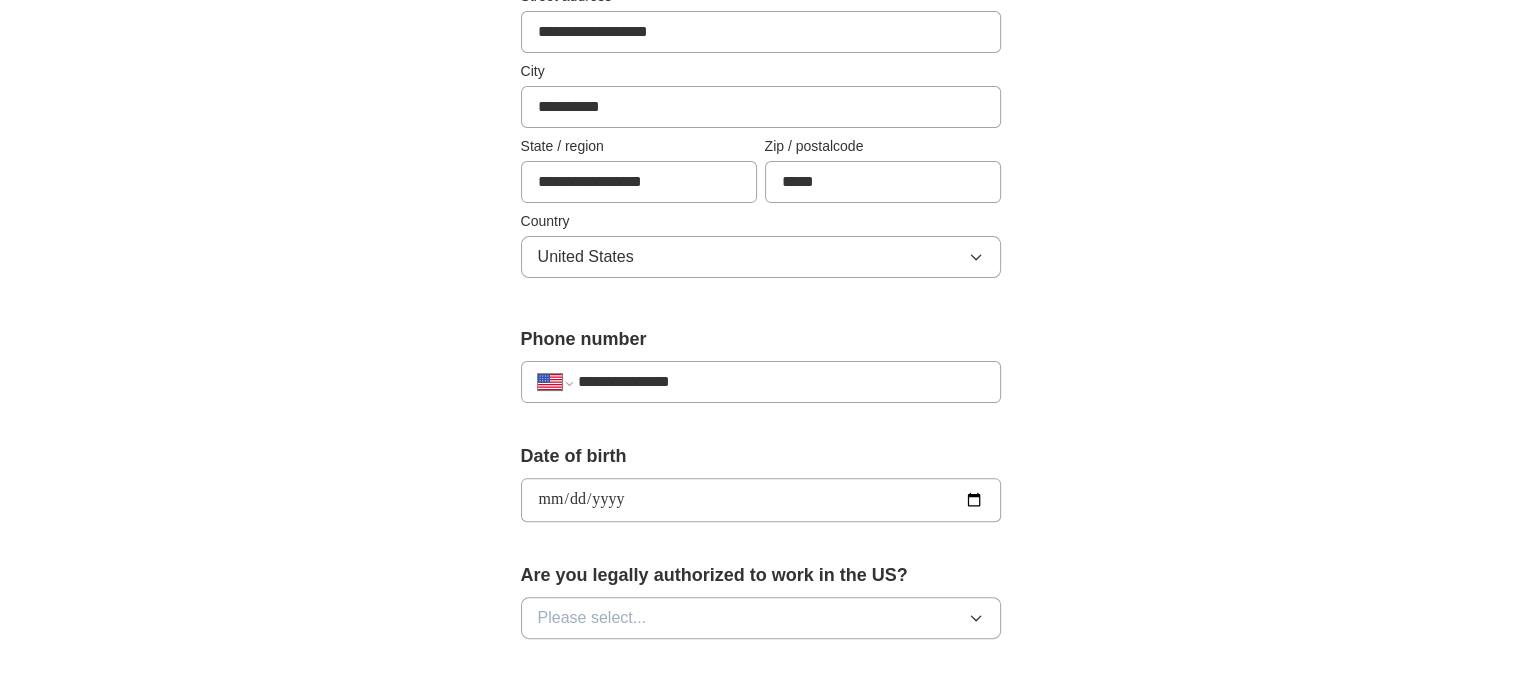 type on "**********" 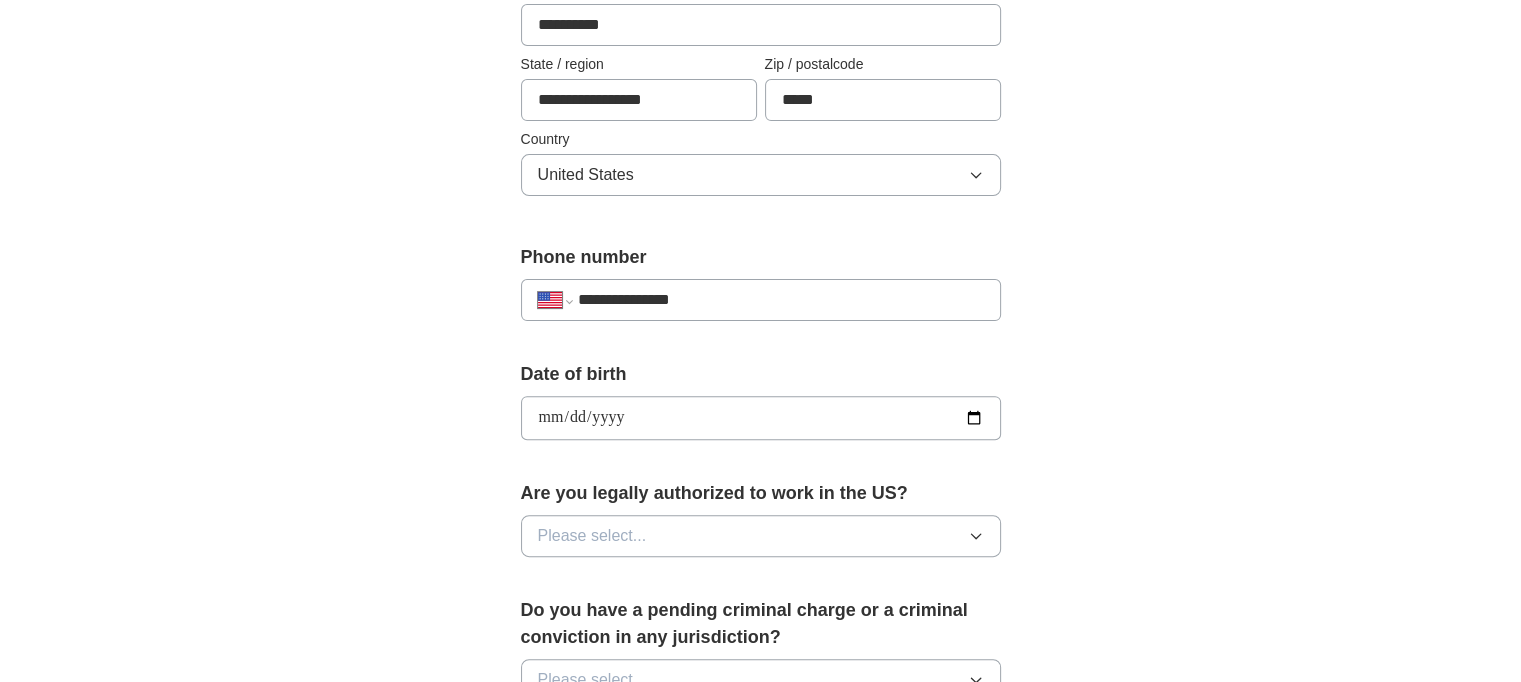 scroll, scrollTop: 700, scrollLeft: 0, axis: vertical 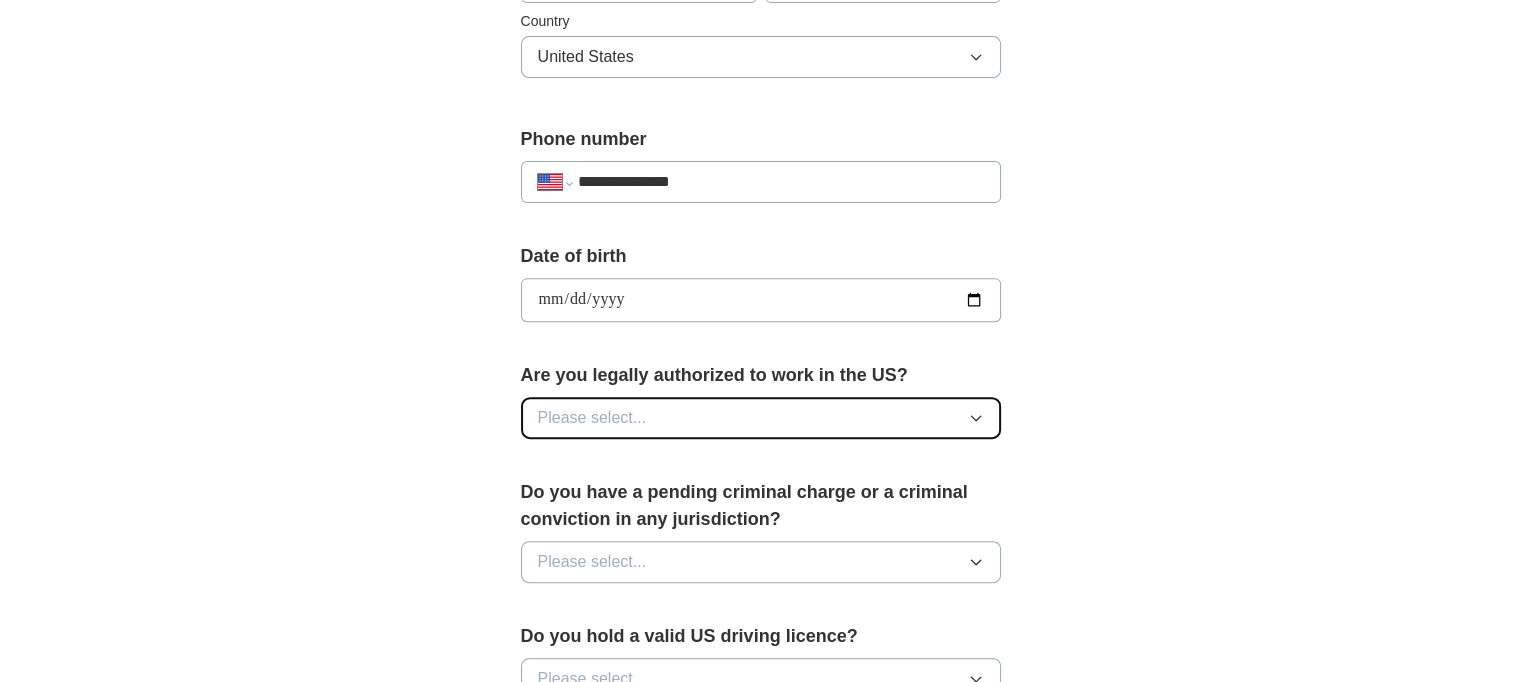 click on "Please select..." at bounding box center (761, 418) 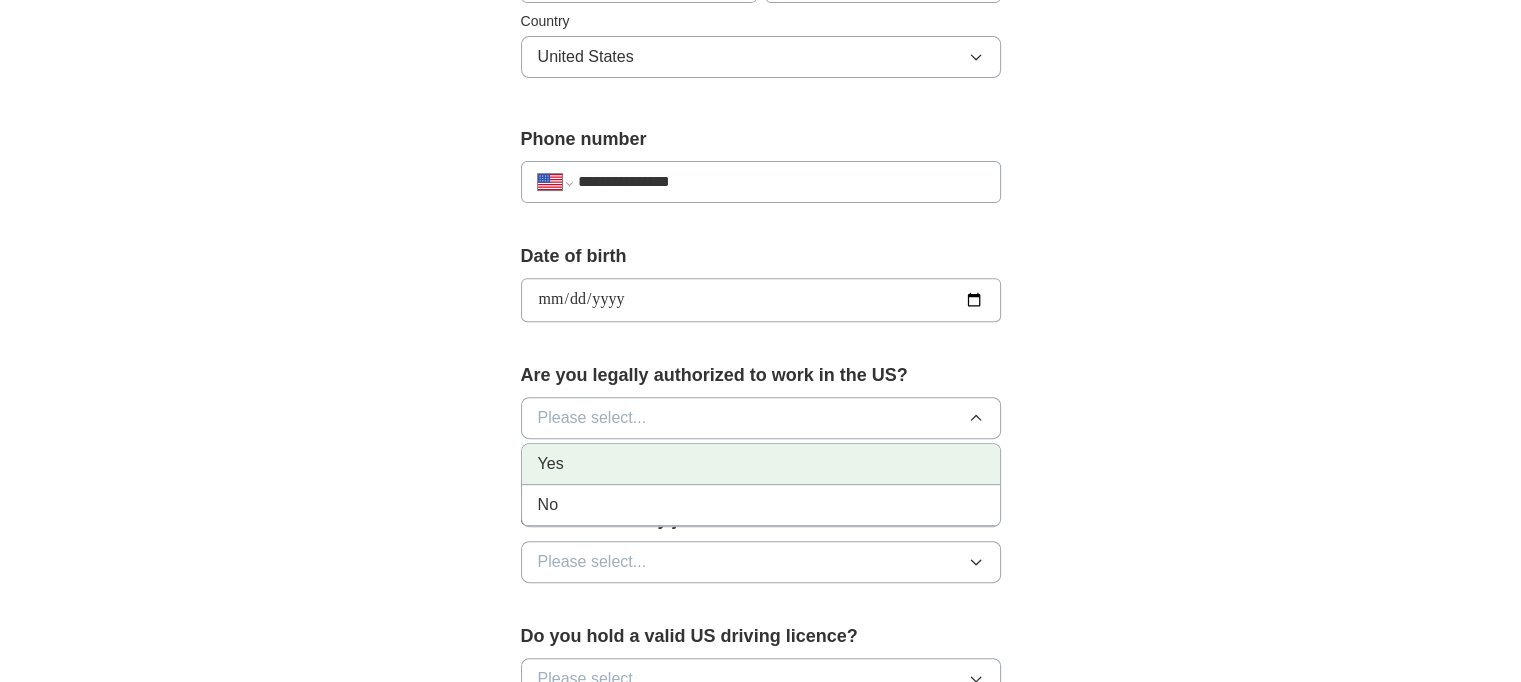 click on "Yes" at bounding box center [761, 464] 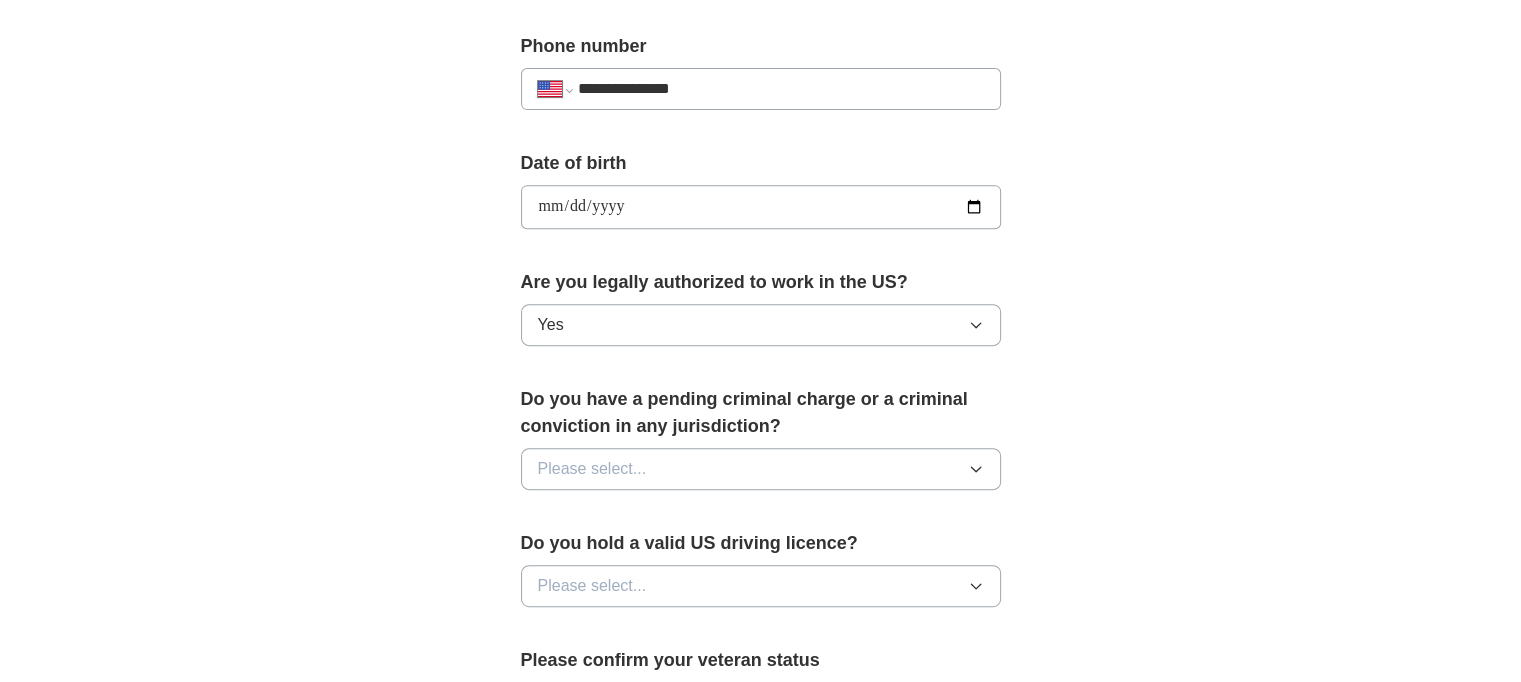 scroll, scrollTop: 900, scrollLeft: 0, axis: vertical 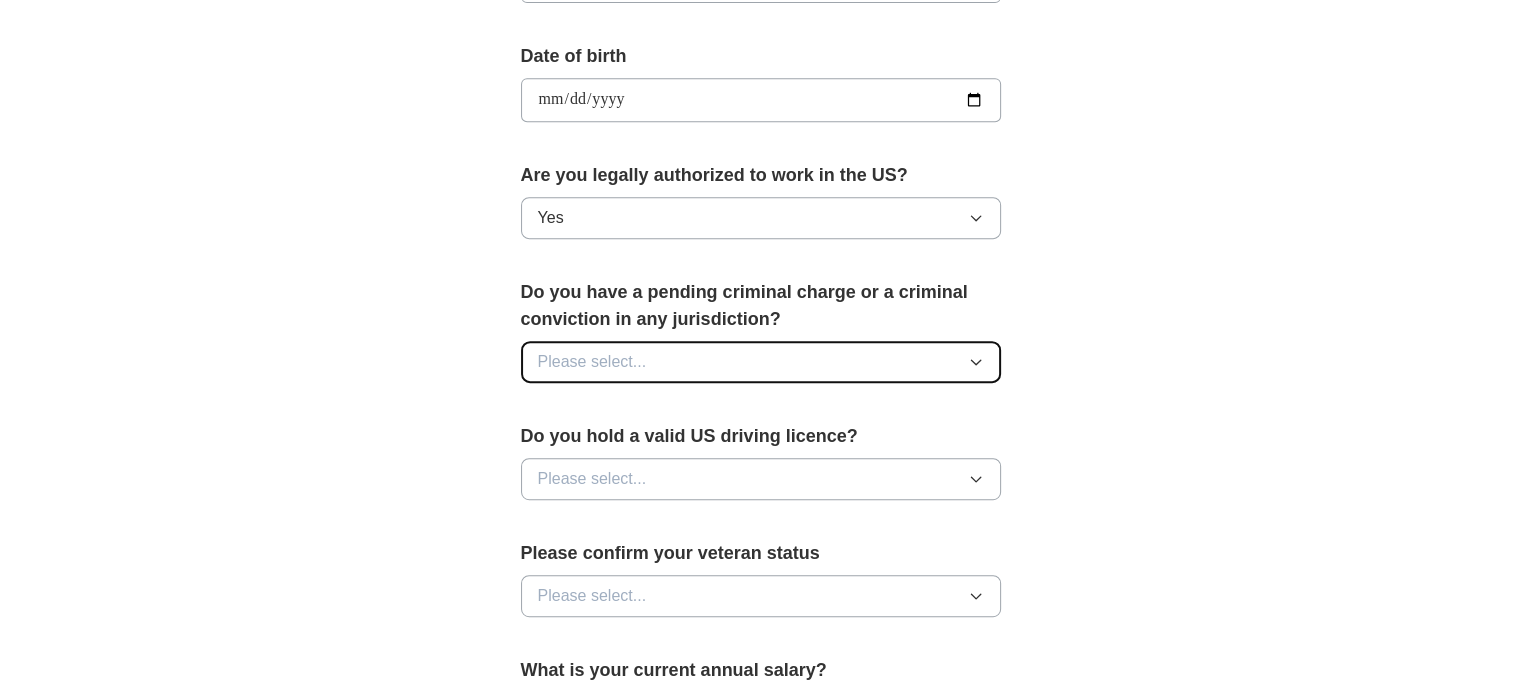 click on "Please select..." at bounding box center (761, 362) 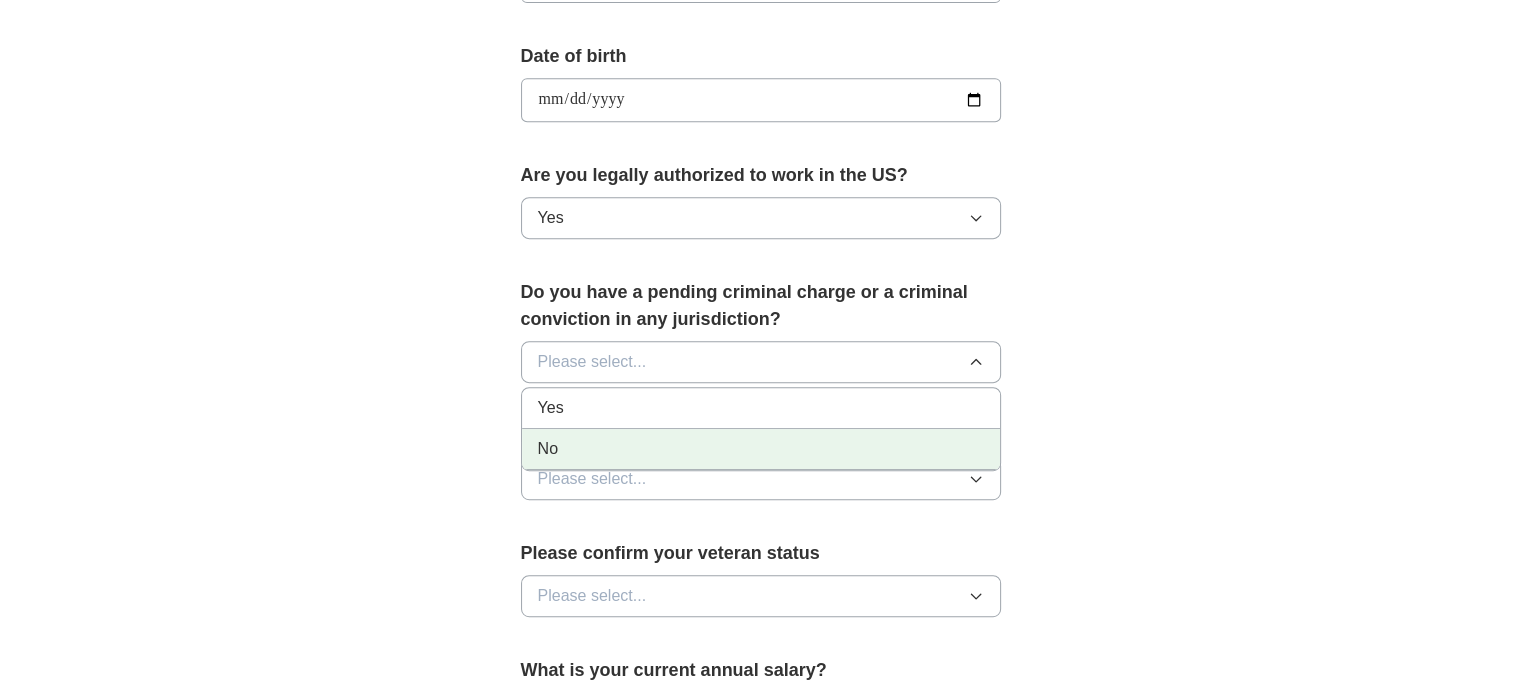 click on "No" at bounding box center (761, 449) 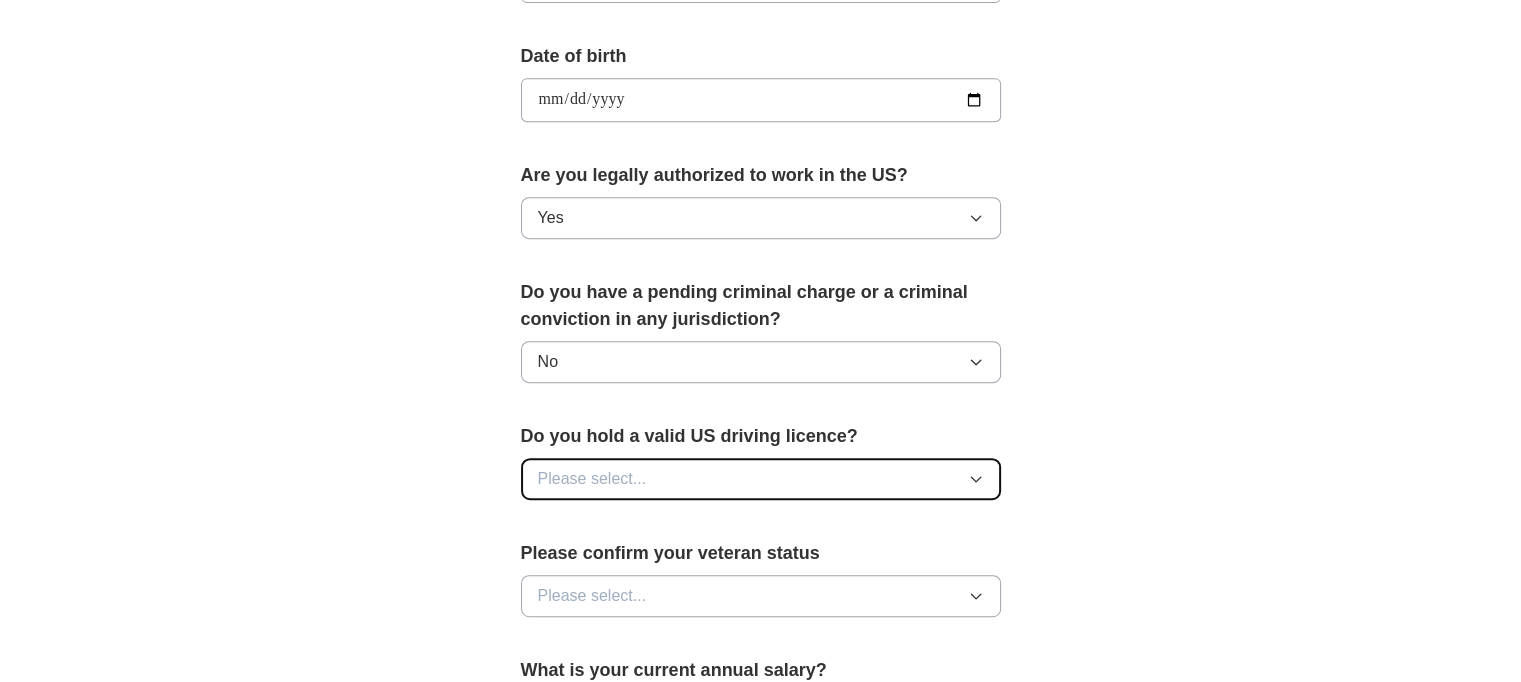 click on "Please select..." at bounding box center (761, 479) 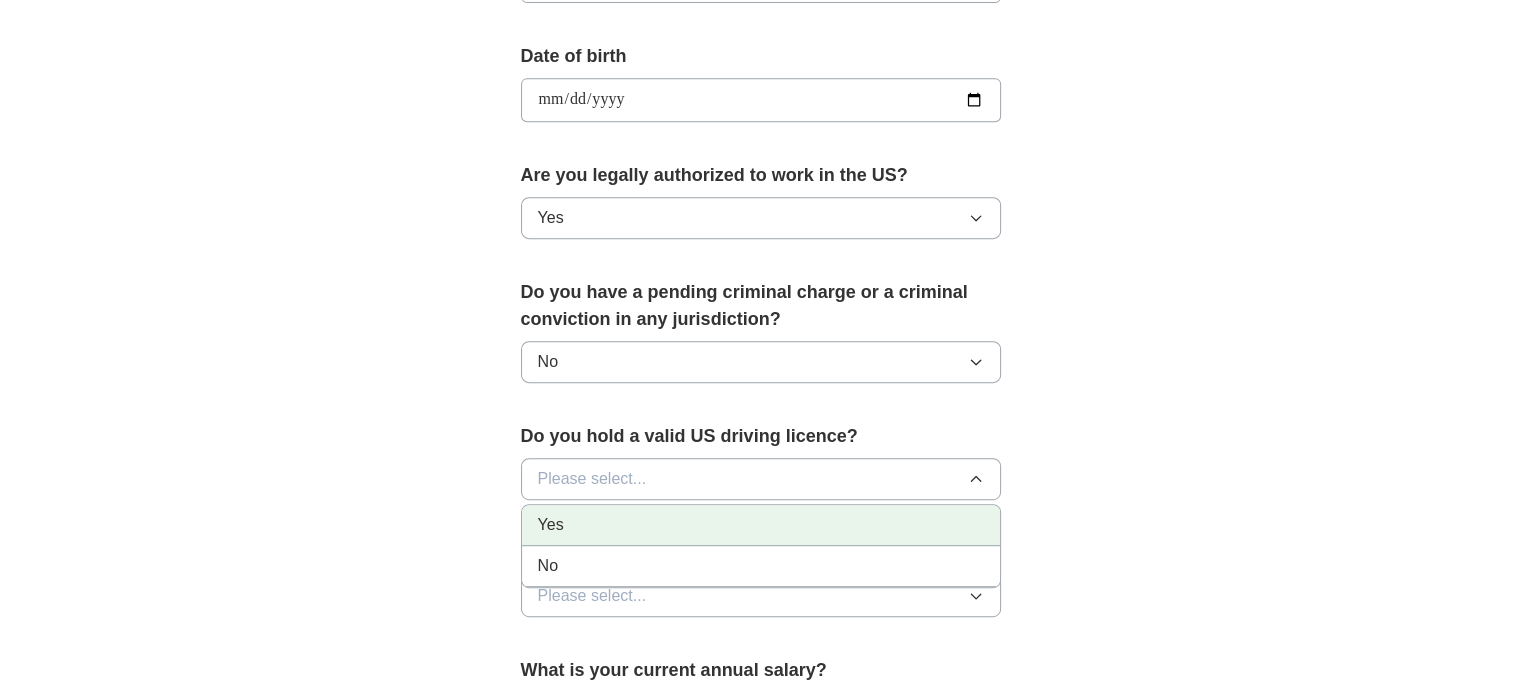 click on "Yes" at bounding box center (761, 525) 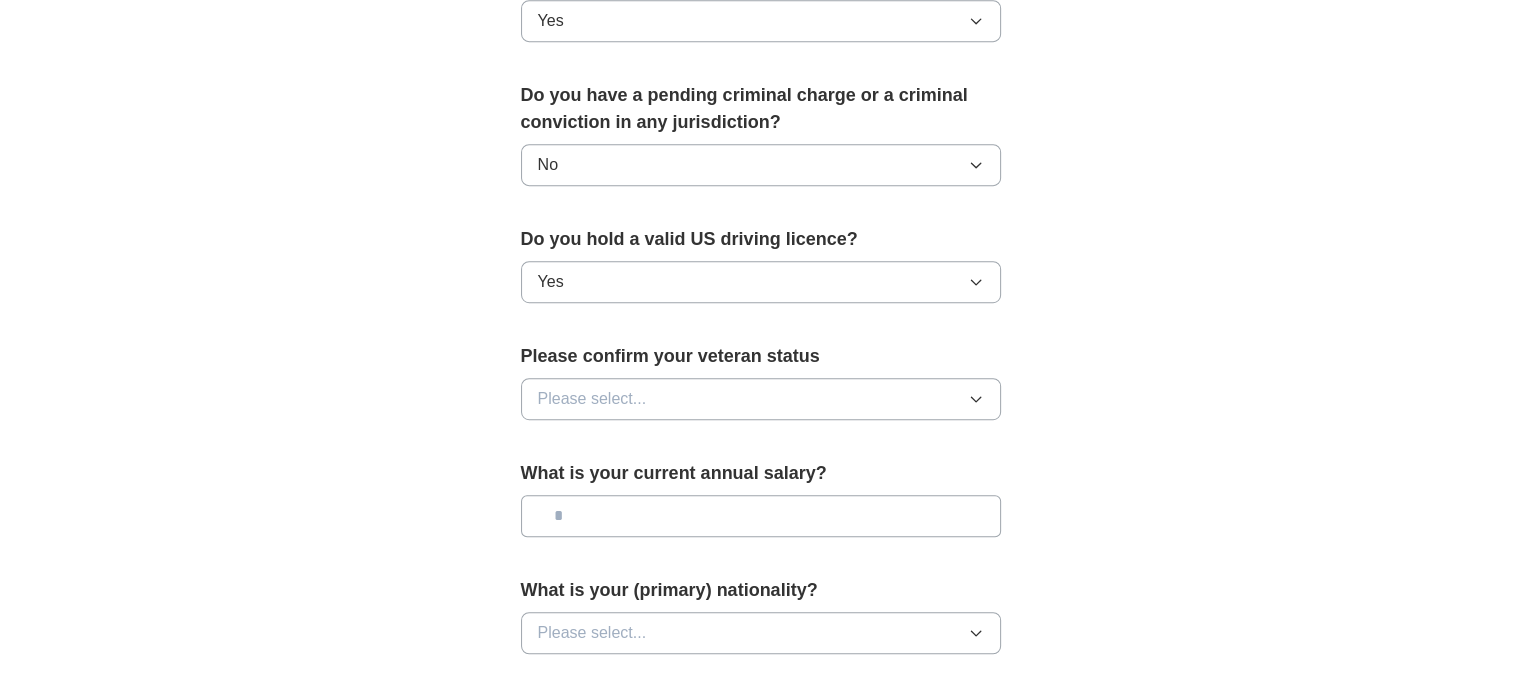 scroll, scrollTop: 1100, scrollLeft: 0, axis: vertical 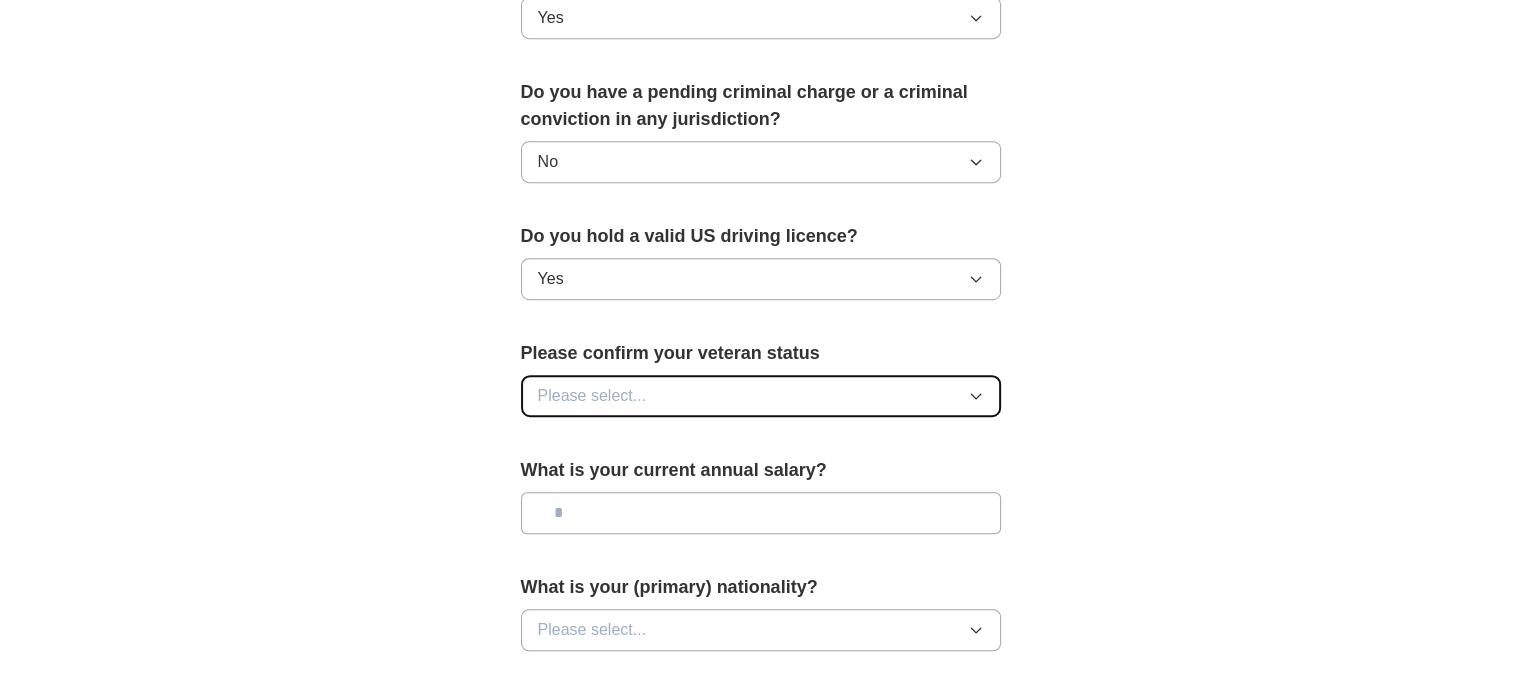 click on "Please select..." at bounding box center (761, 396) 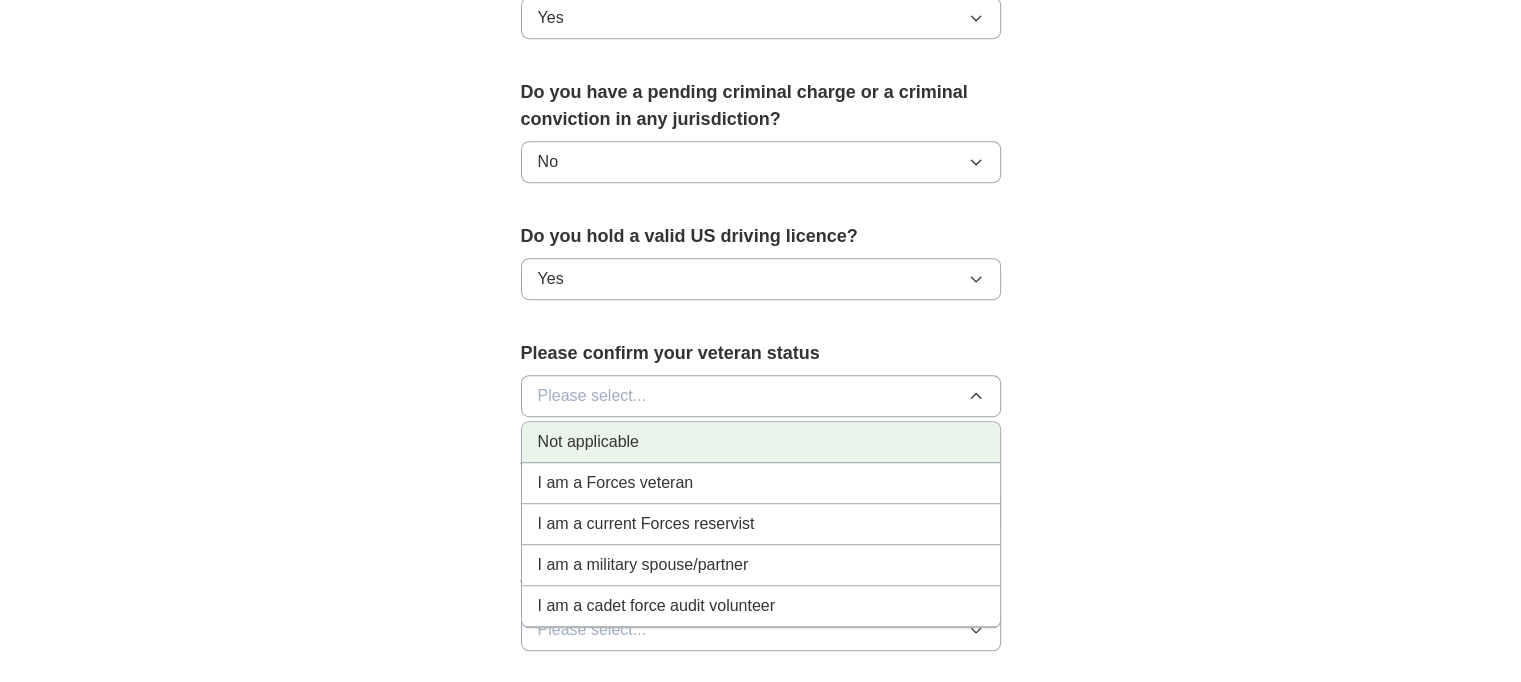 click on "Not applicable" at bounding box center [588, 442] 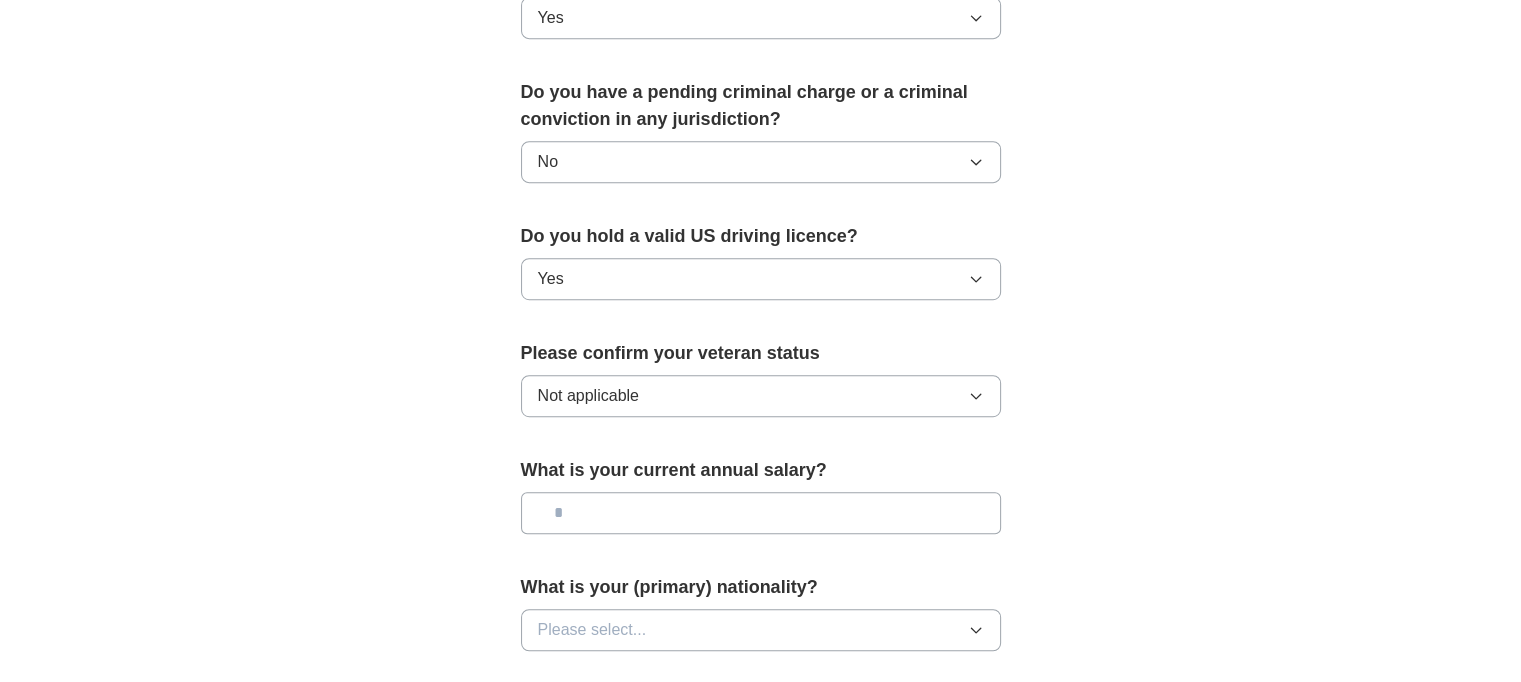 click at bounding box center [761, 513] 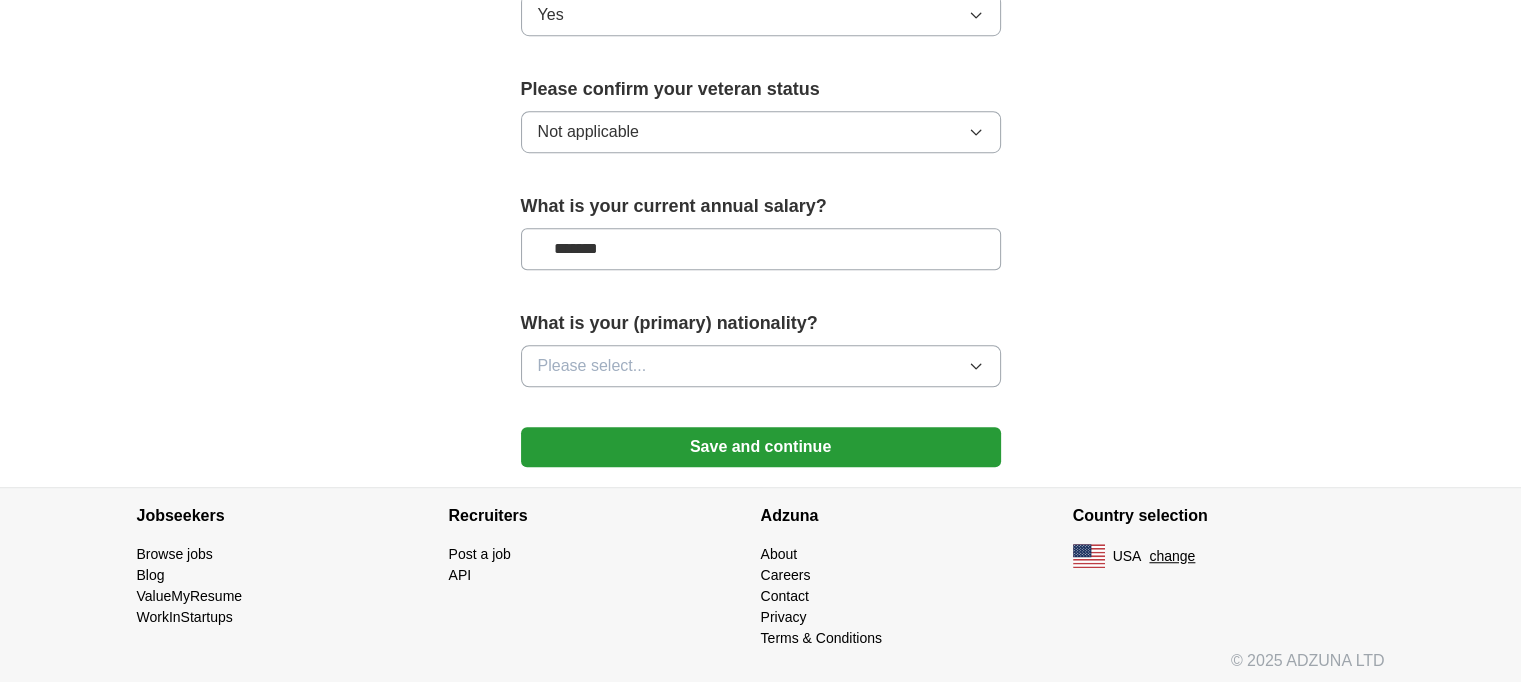 scroll, scrollTop: 1365, scrollLeft: 0, axis: vertical 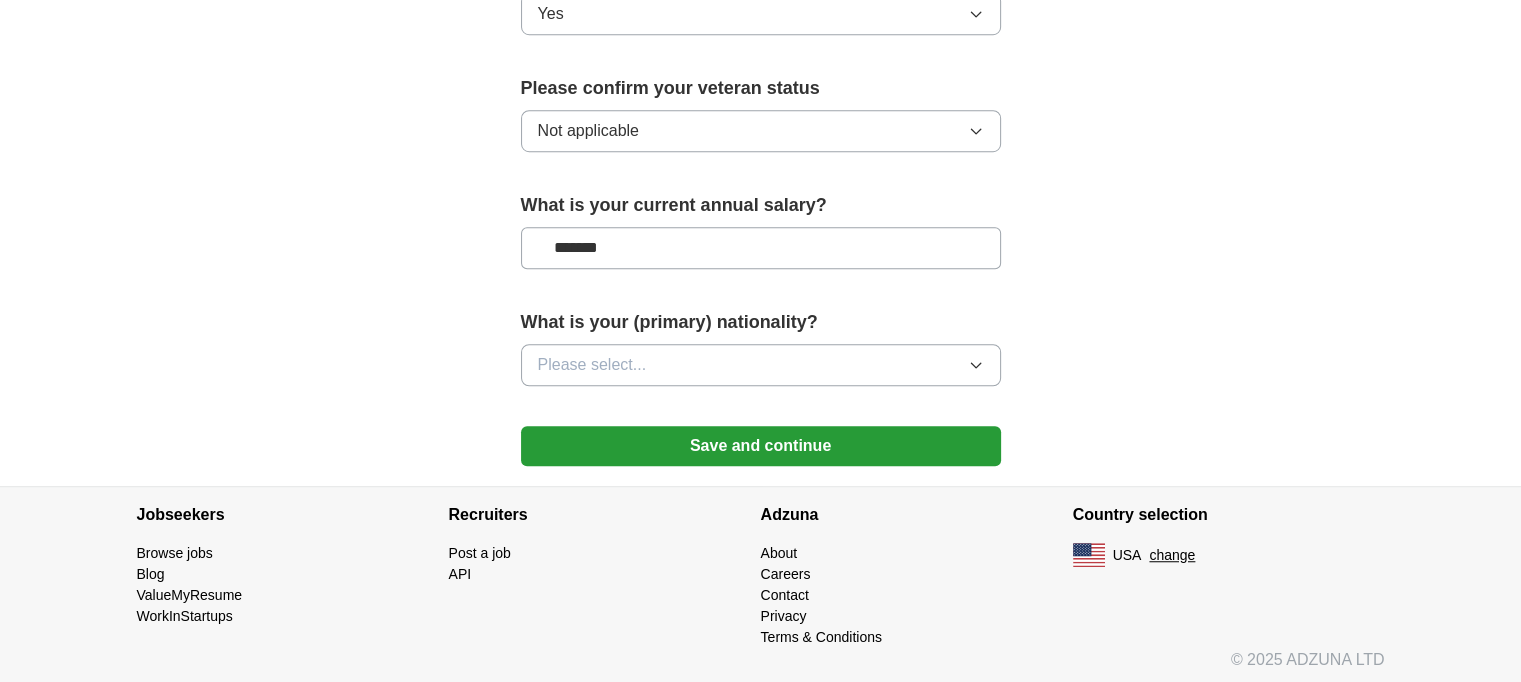 type on "*******" 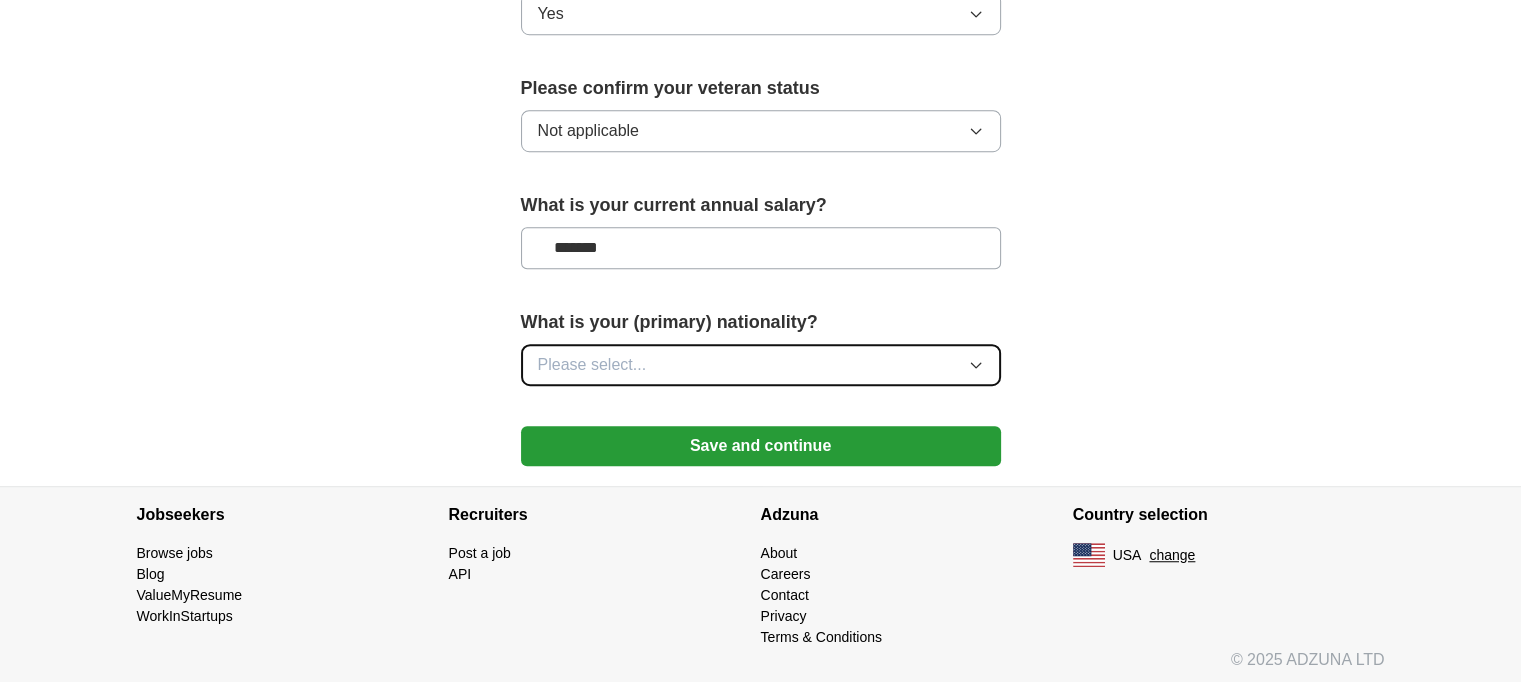 click on "Please select..." at bounding box center (761, 365) 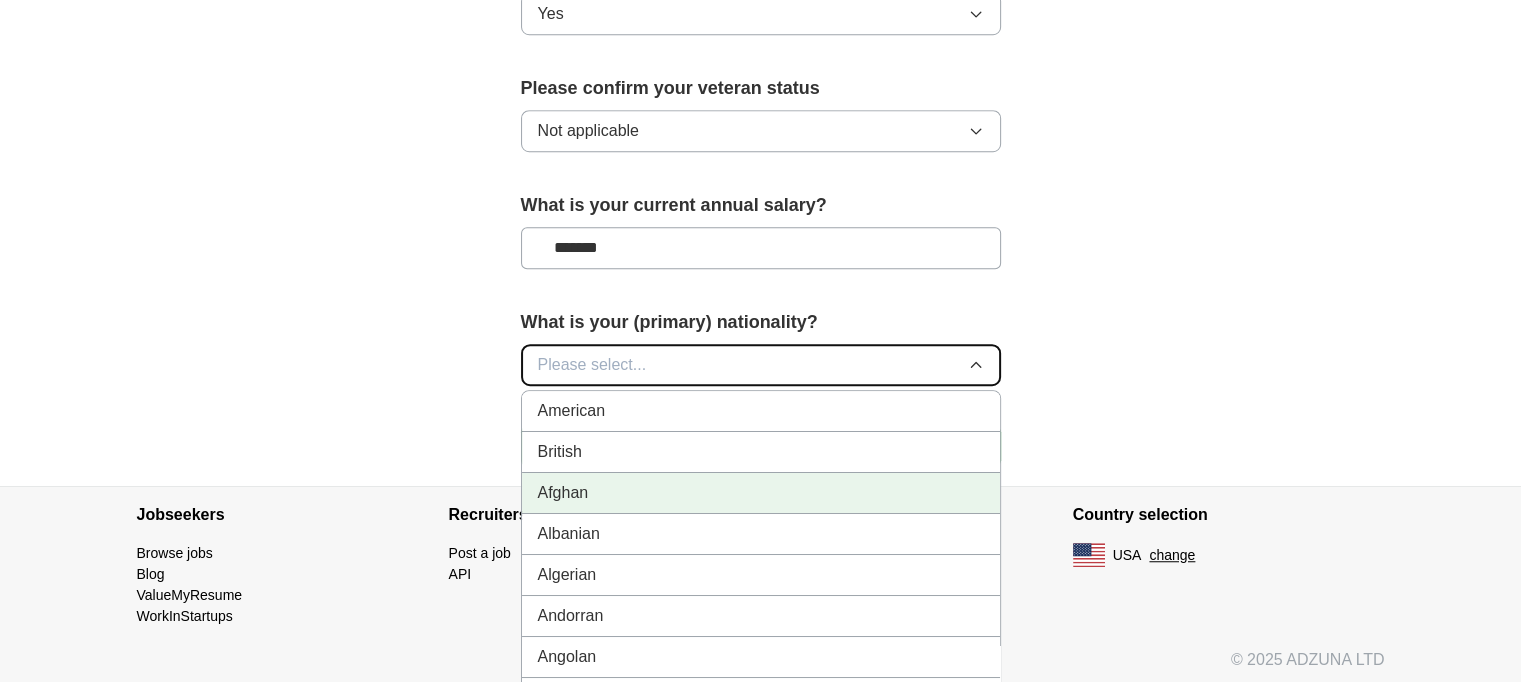 type 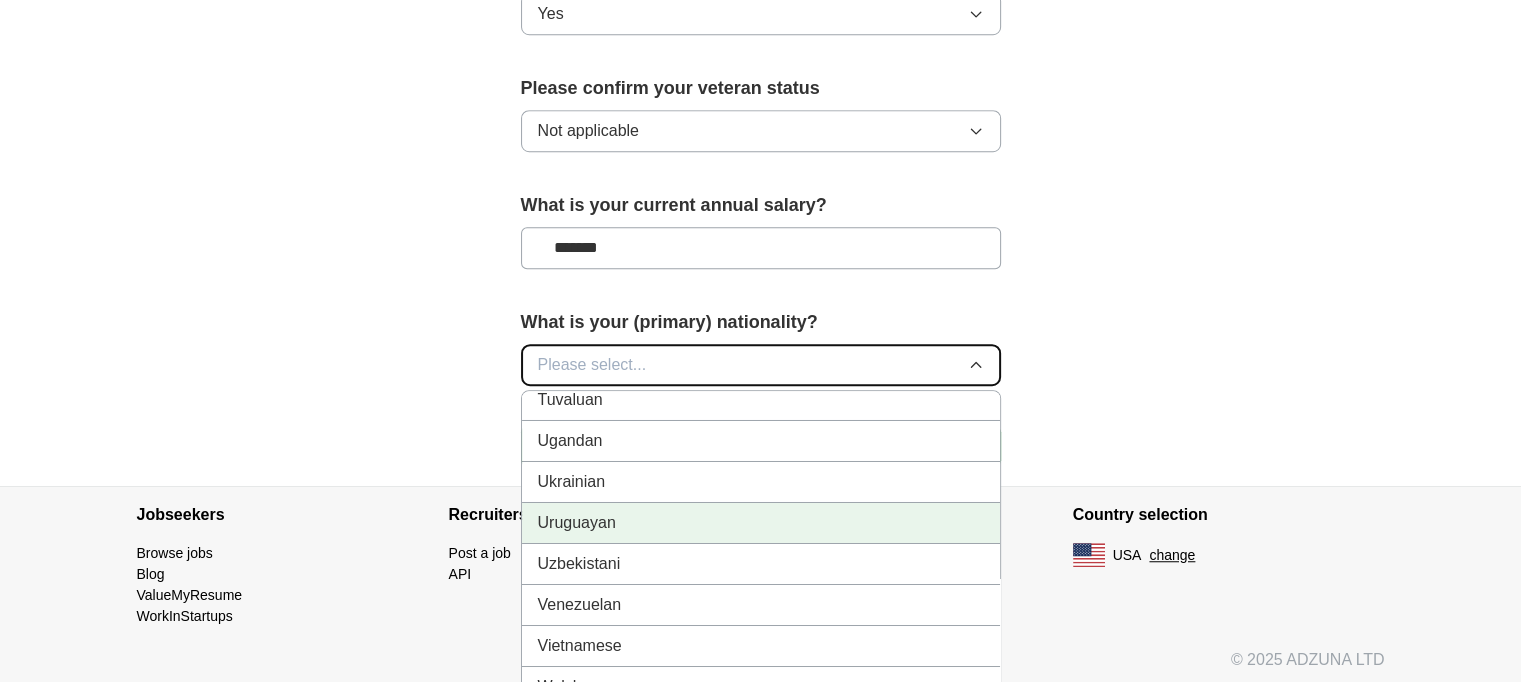 scroll, scrollTop: 7435, scrollLeft: 0, axis: vertical 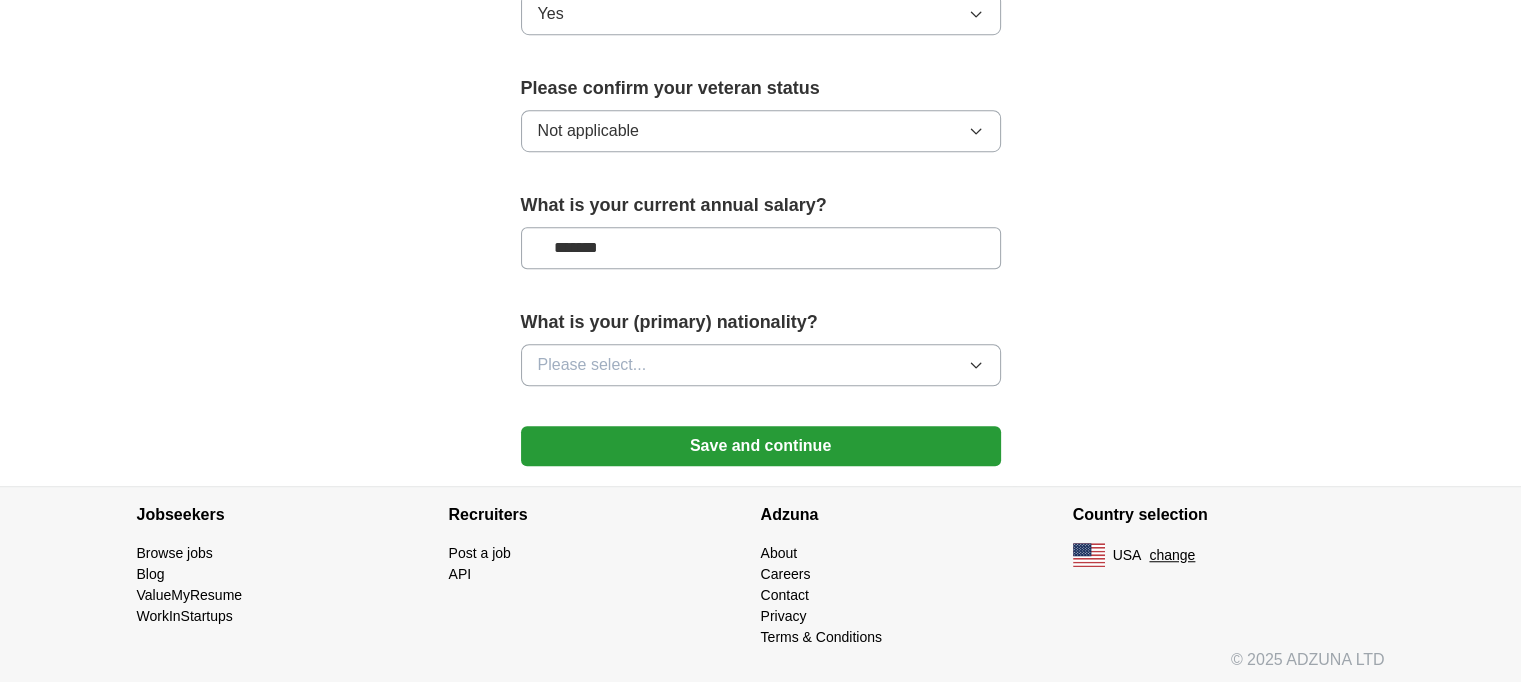 click on "**********" at bounding box center [761, -353] 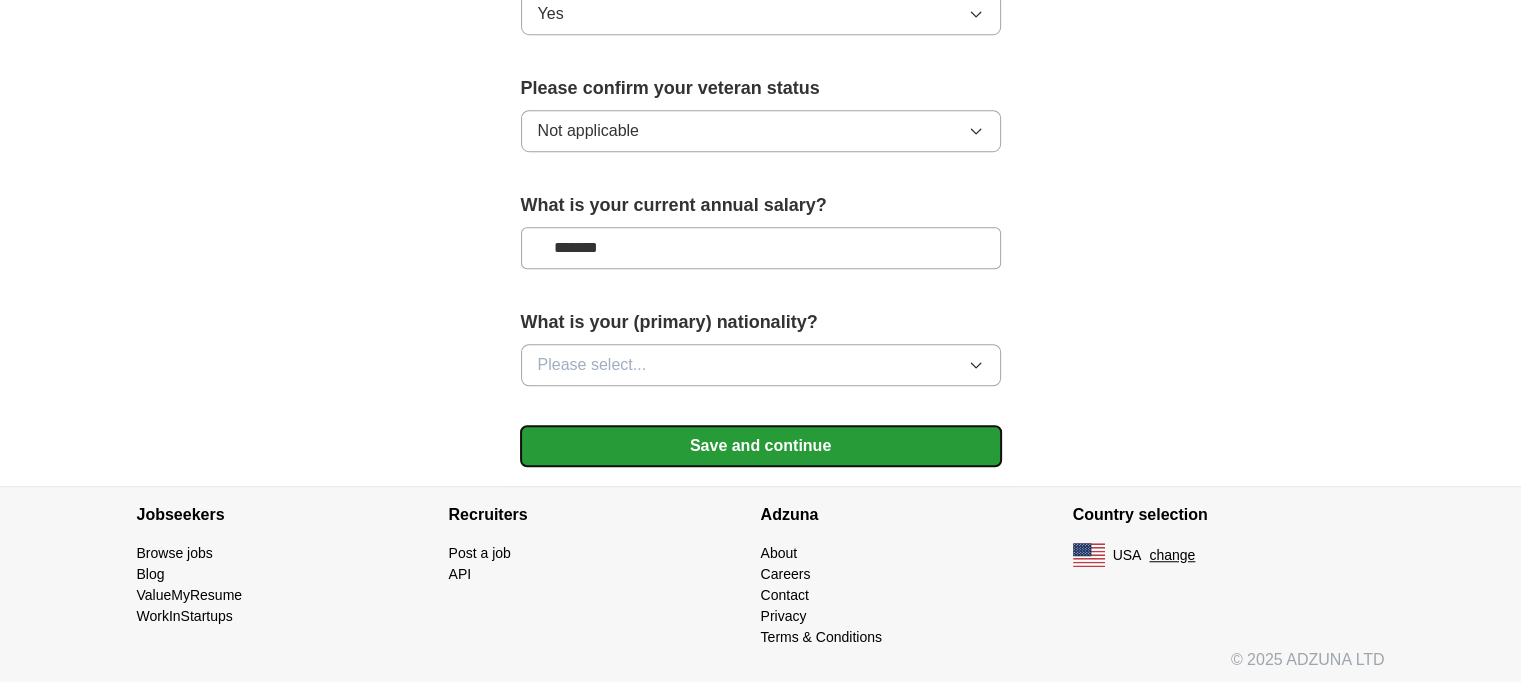 click on "Save and continue" at bounding box center (761, 446) 